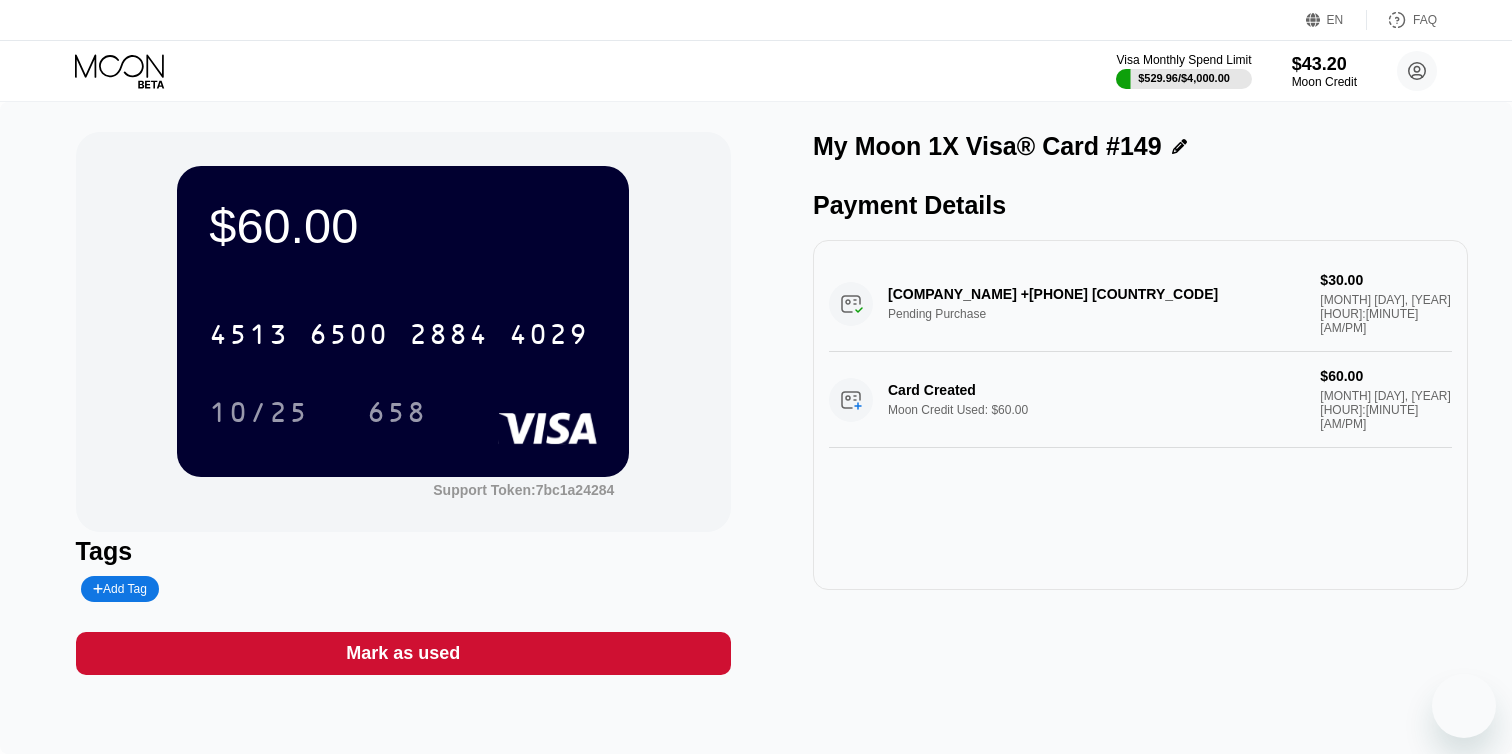 scroll, scrollTop: 0, scrollLeft: 0, axis: both 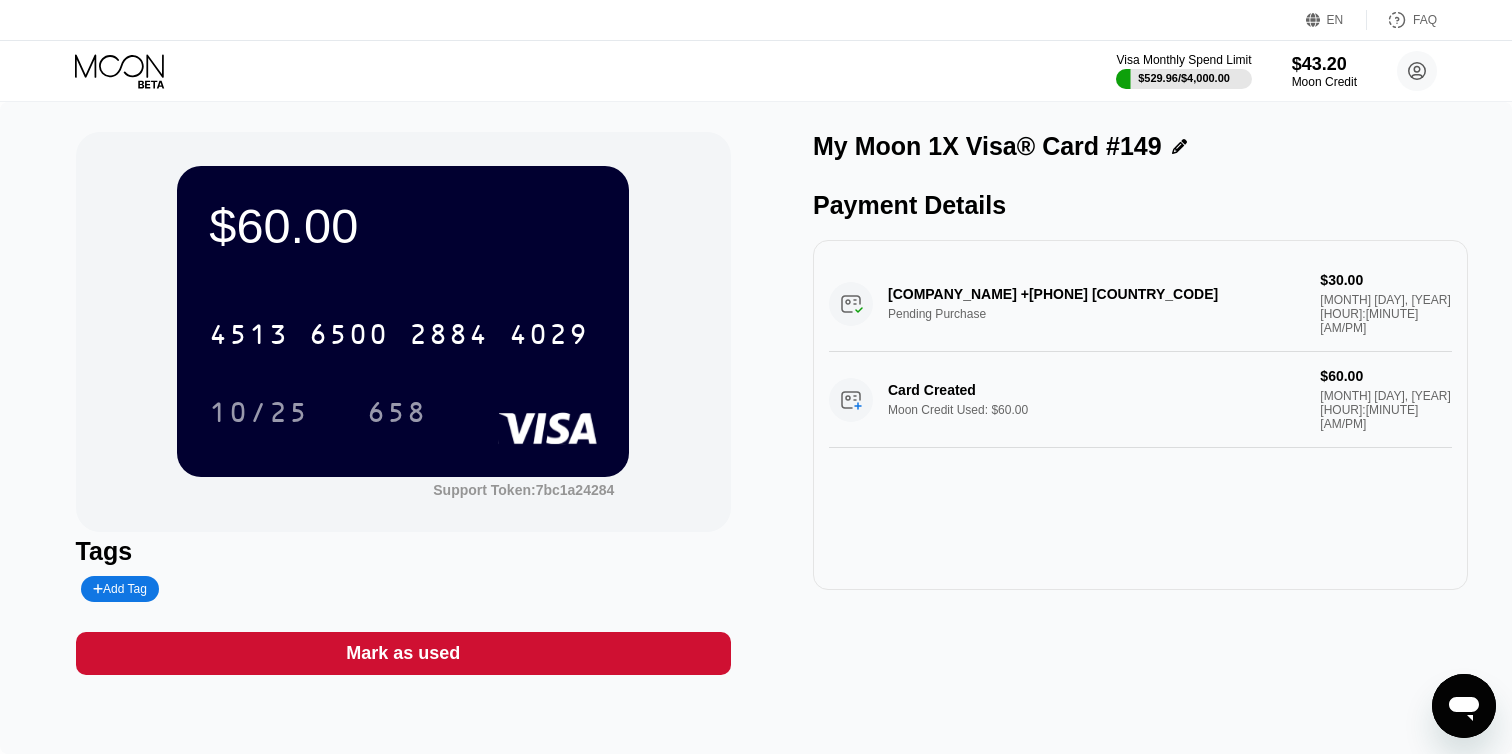 click 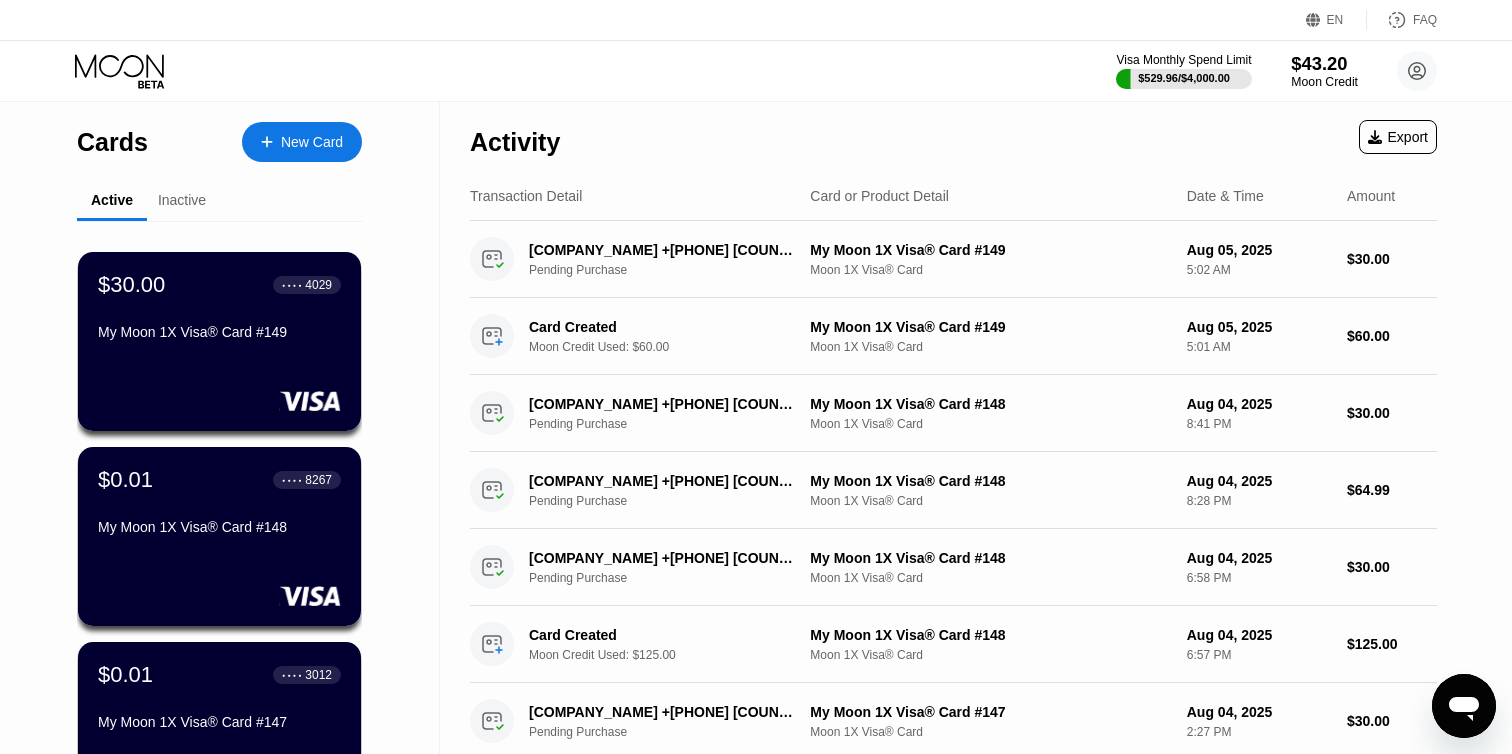 click on "$43.20" at bounding box center (1324, 63) 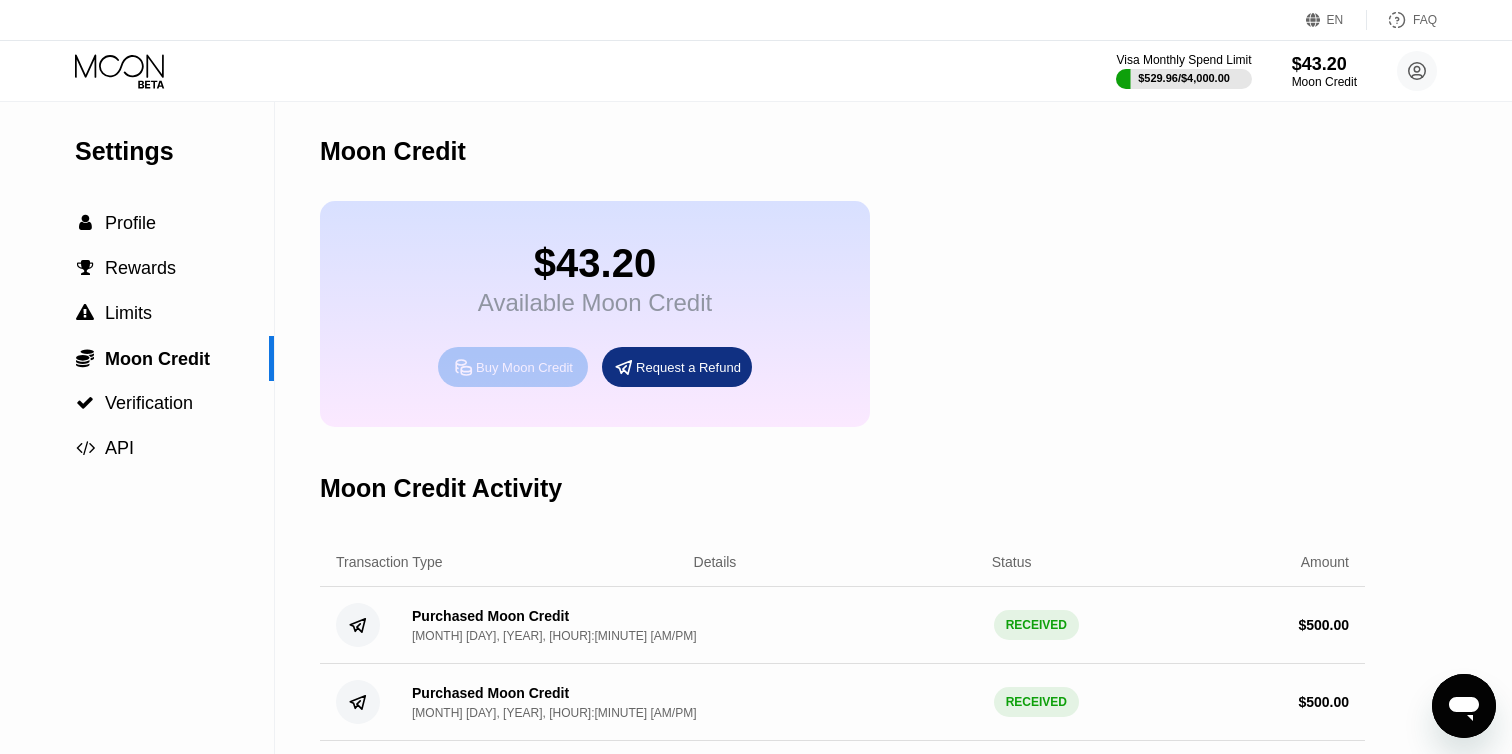 click on "Buy Moon Credit" at bounding box center (524, 367) 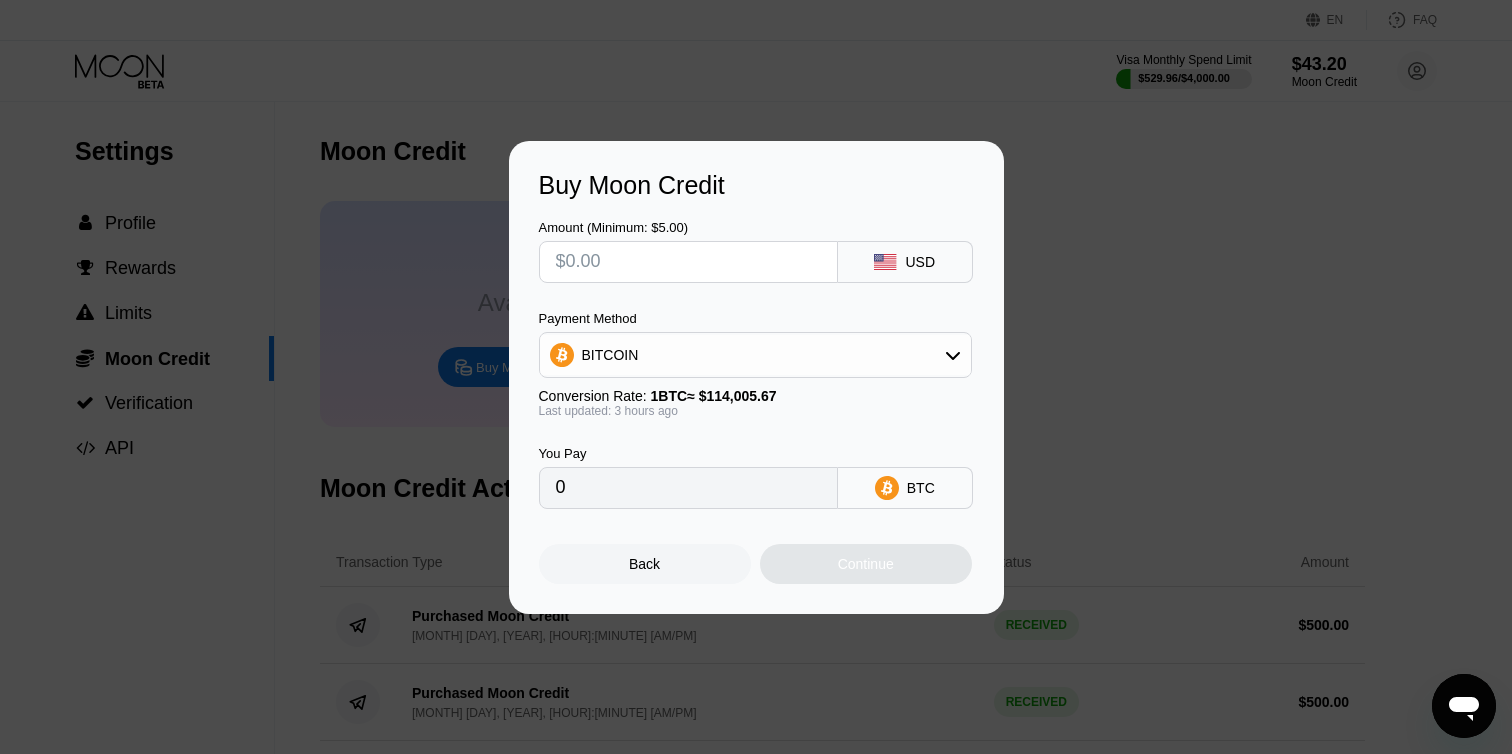 click at bounding box center [688, 262] 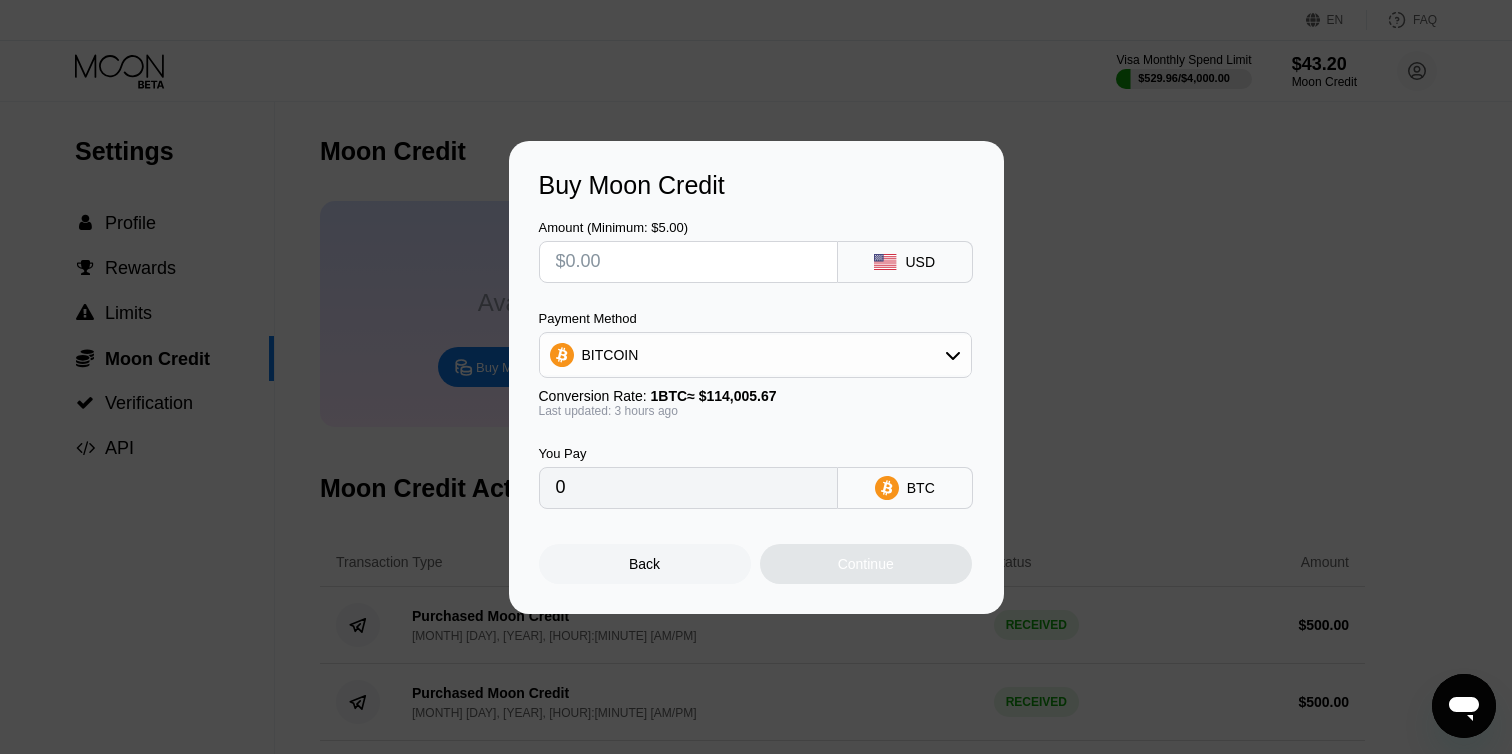 type on "$6" 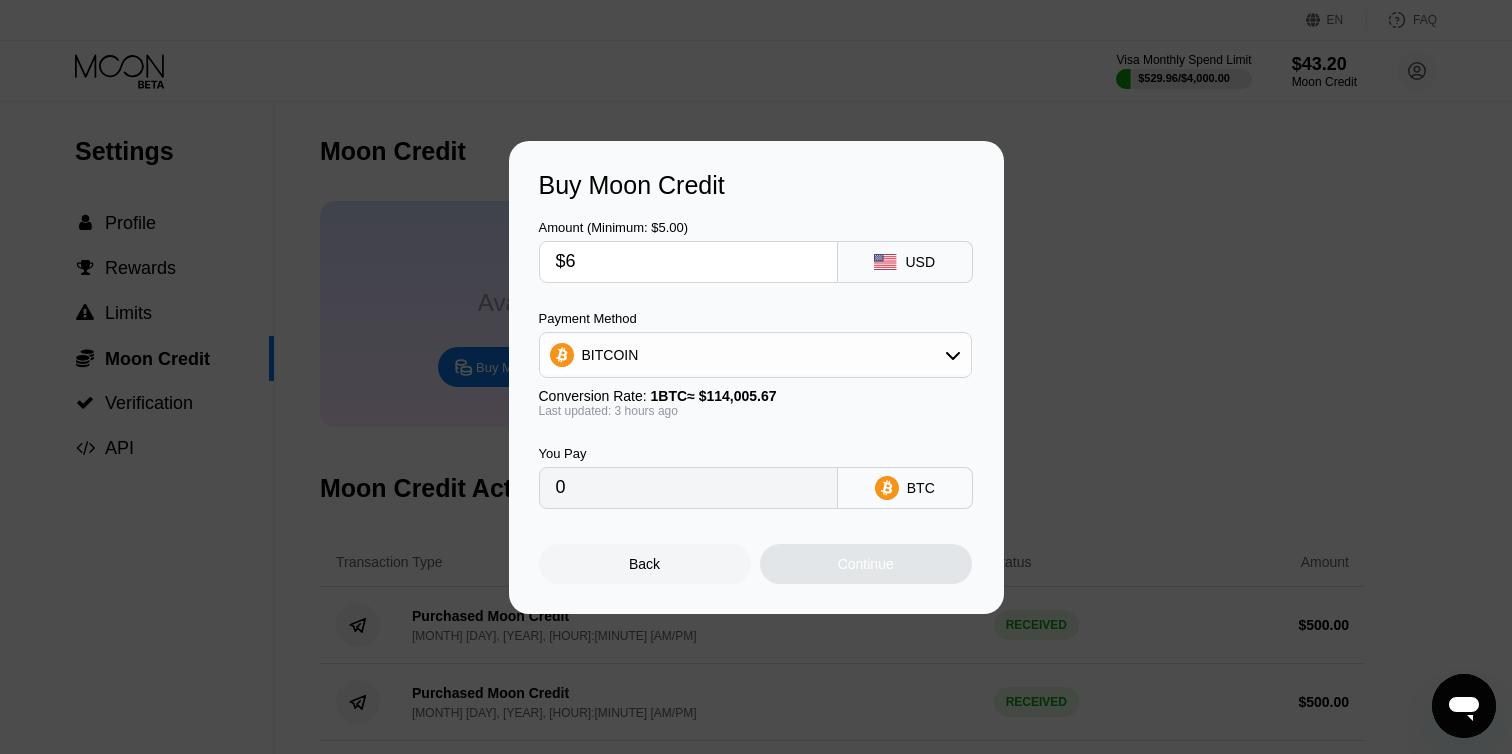 type on "0.00005296" 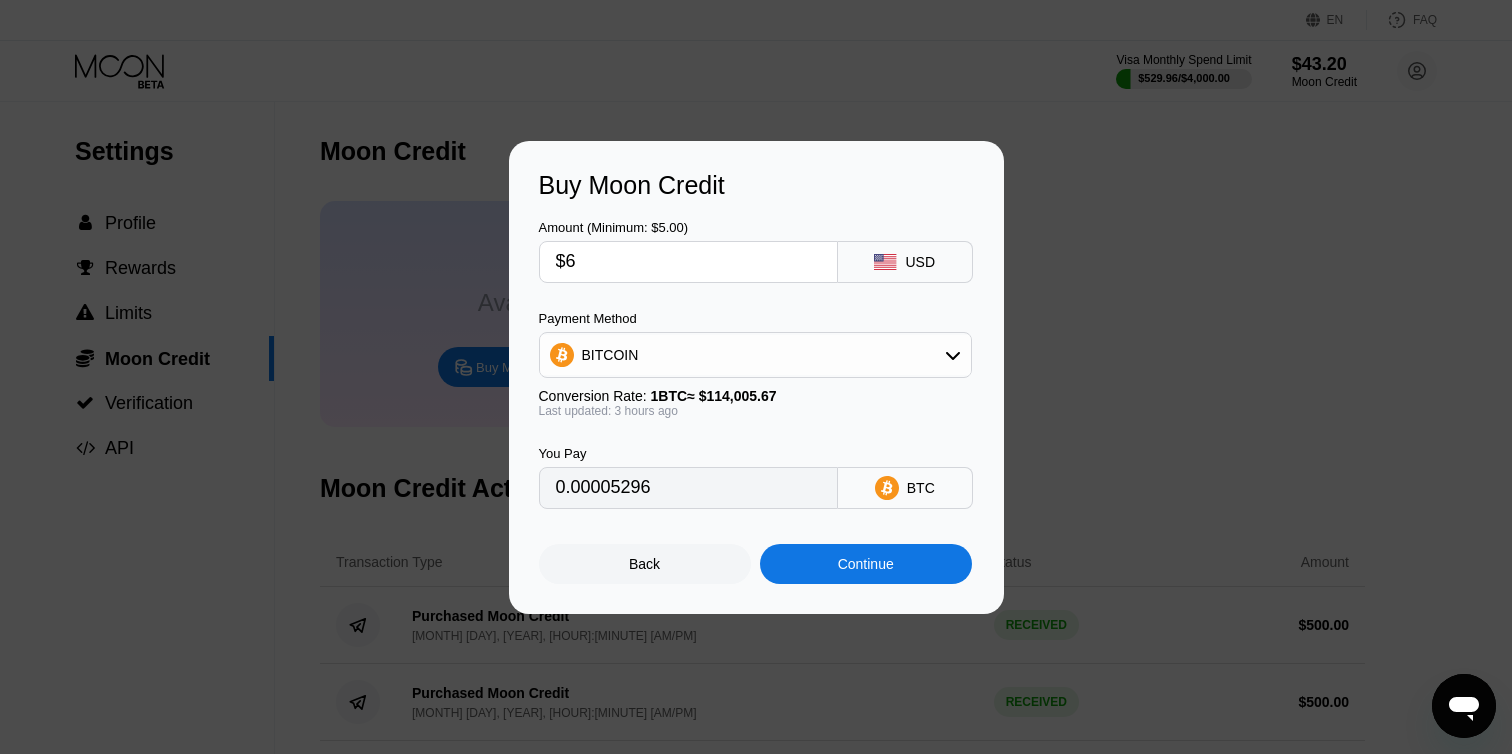 type on "$60" 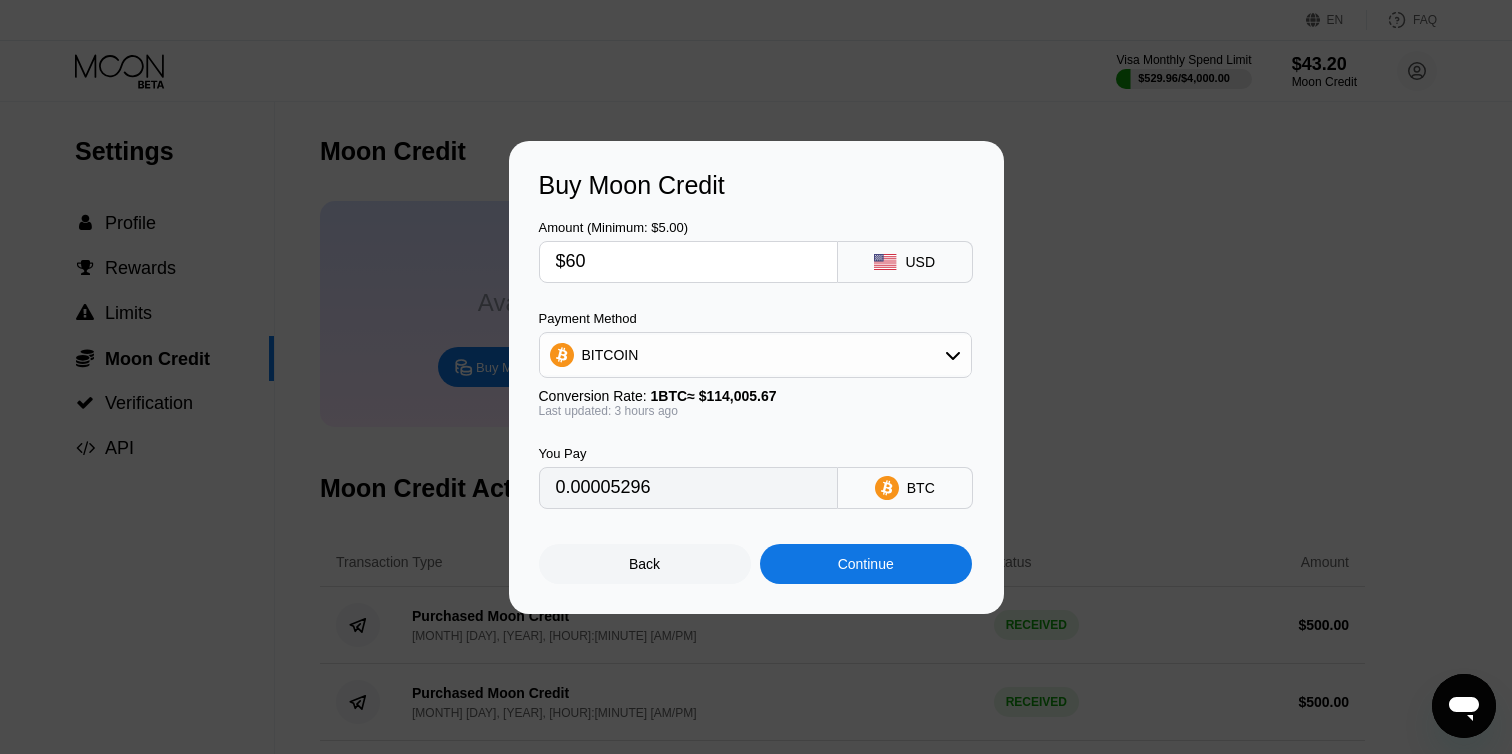 type on "0.00052952" 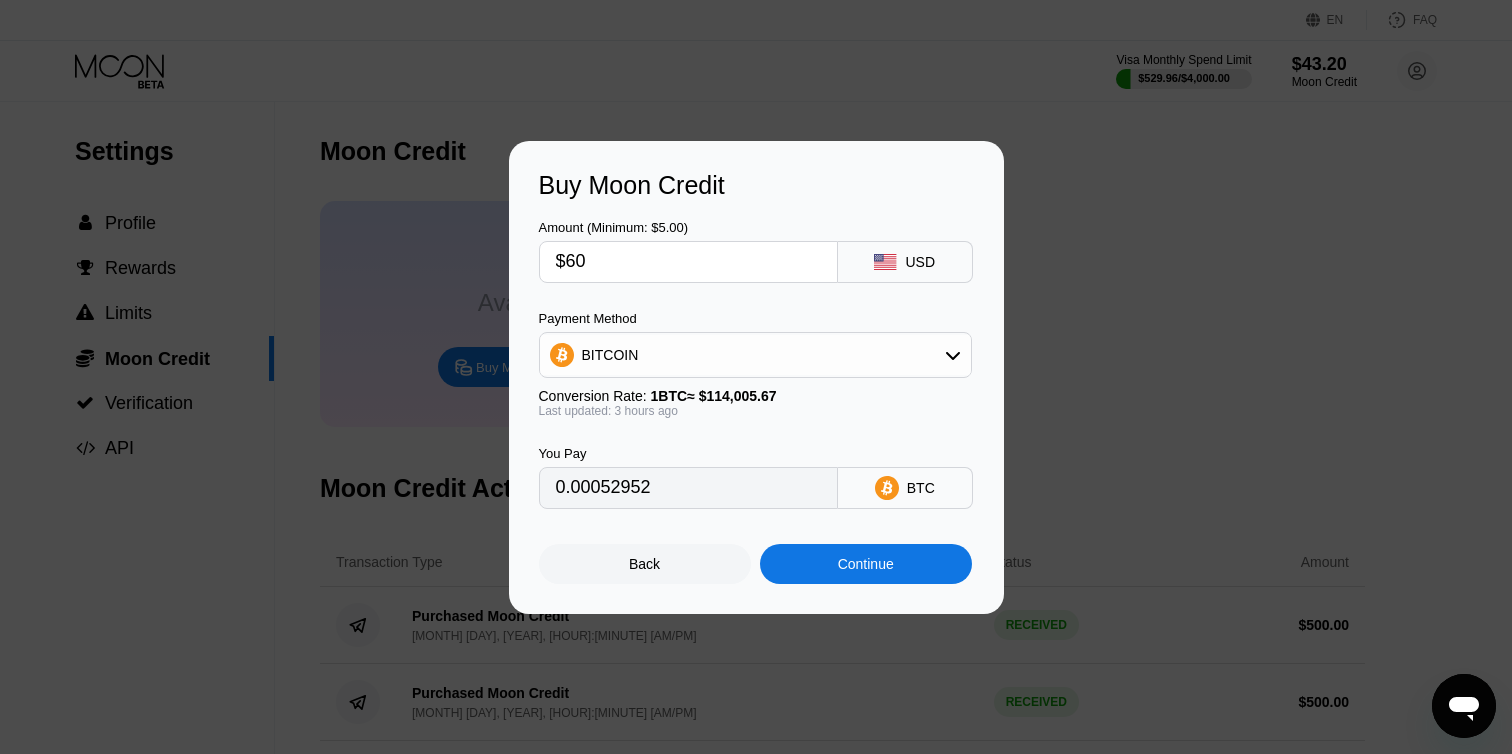 type on "$600" 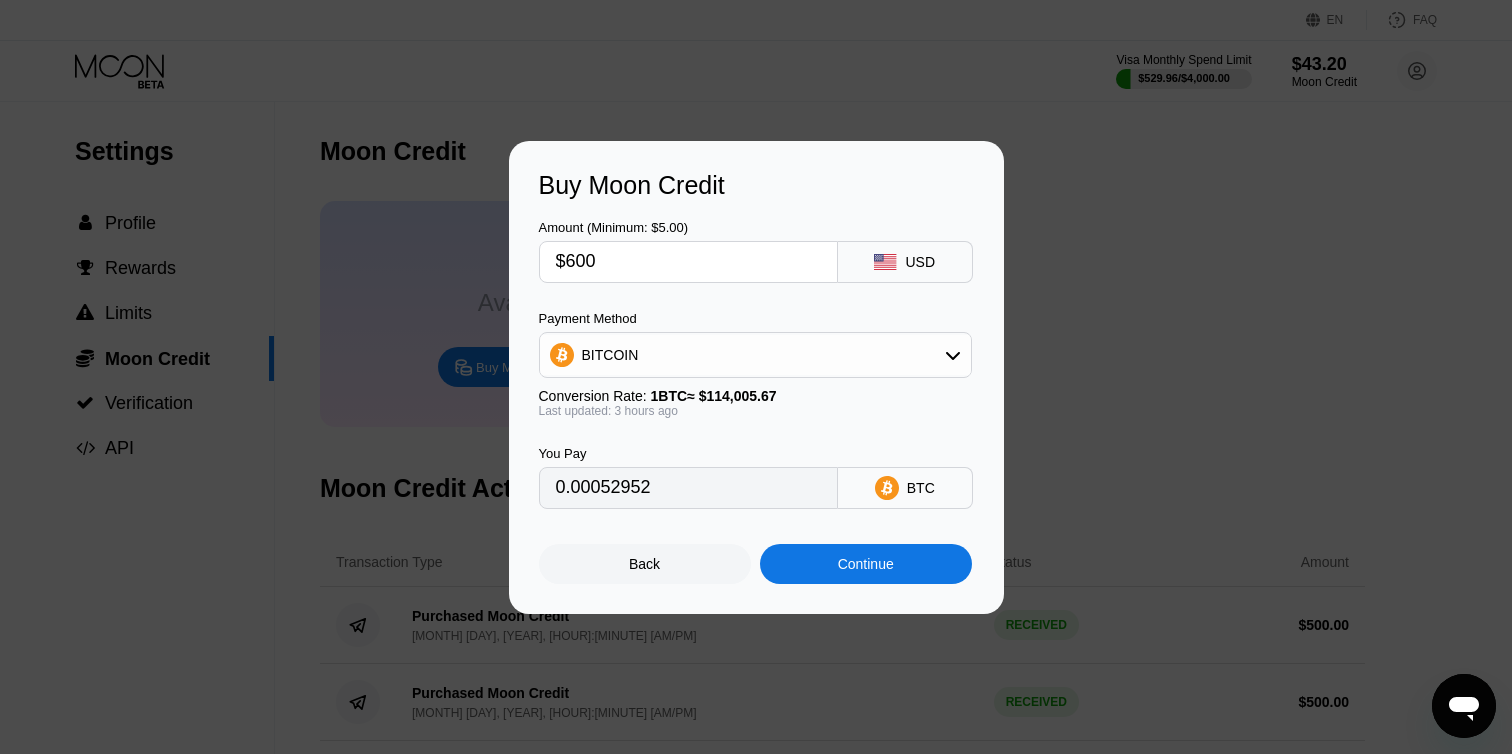 type on "0.00529517" 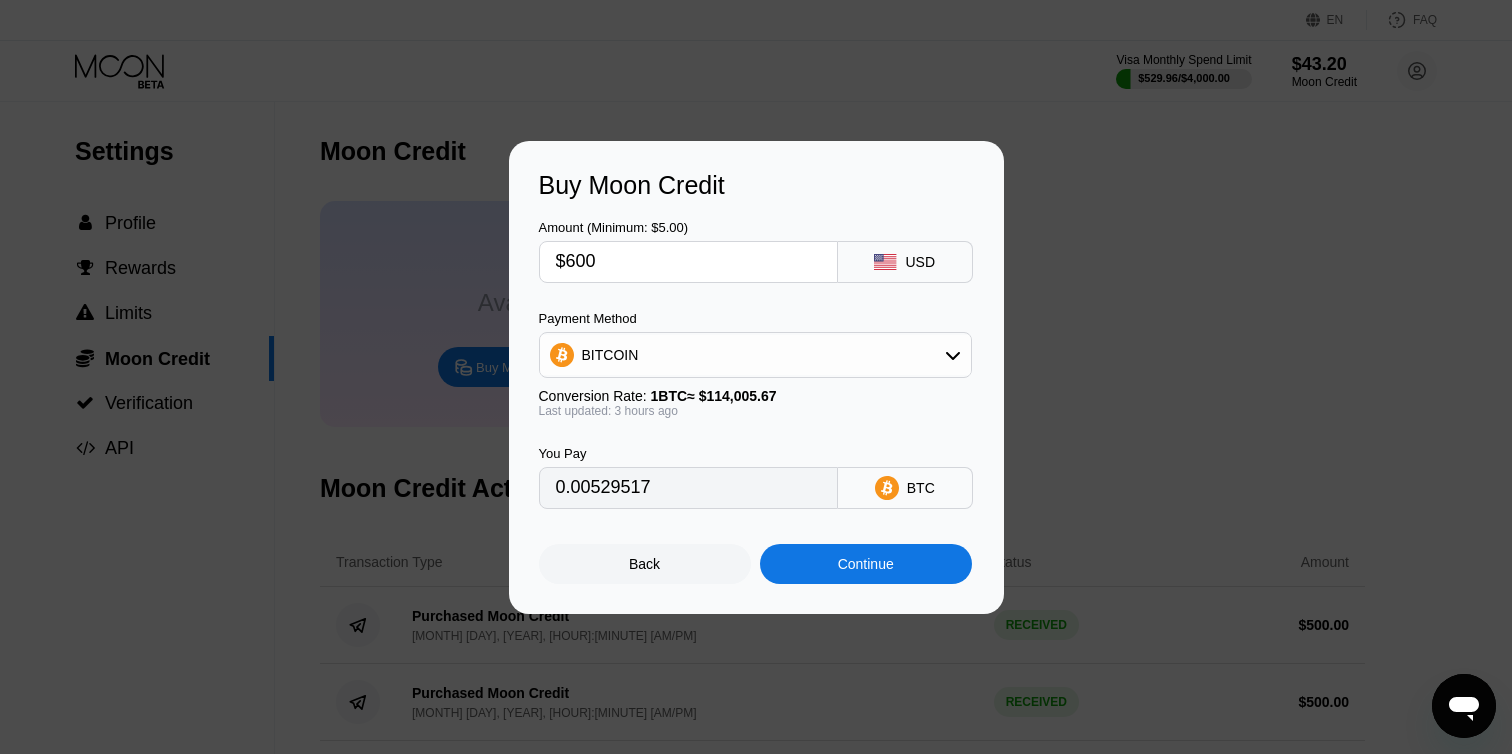 type on "$600" 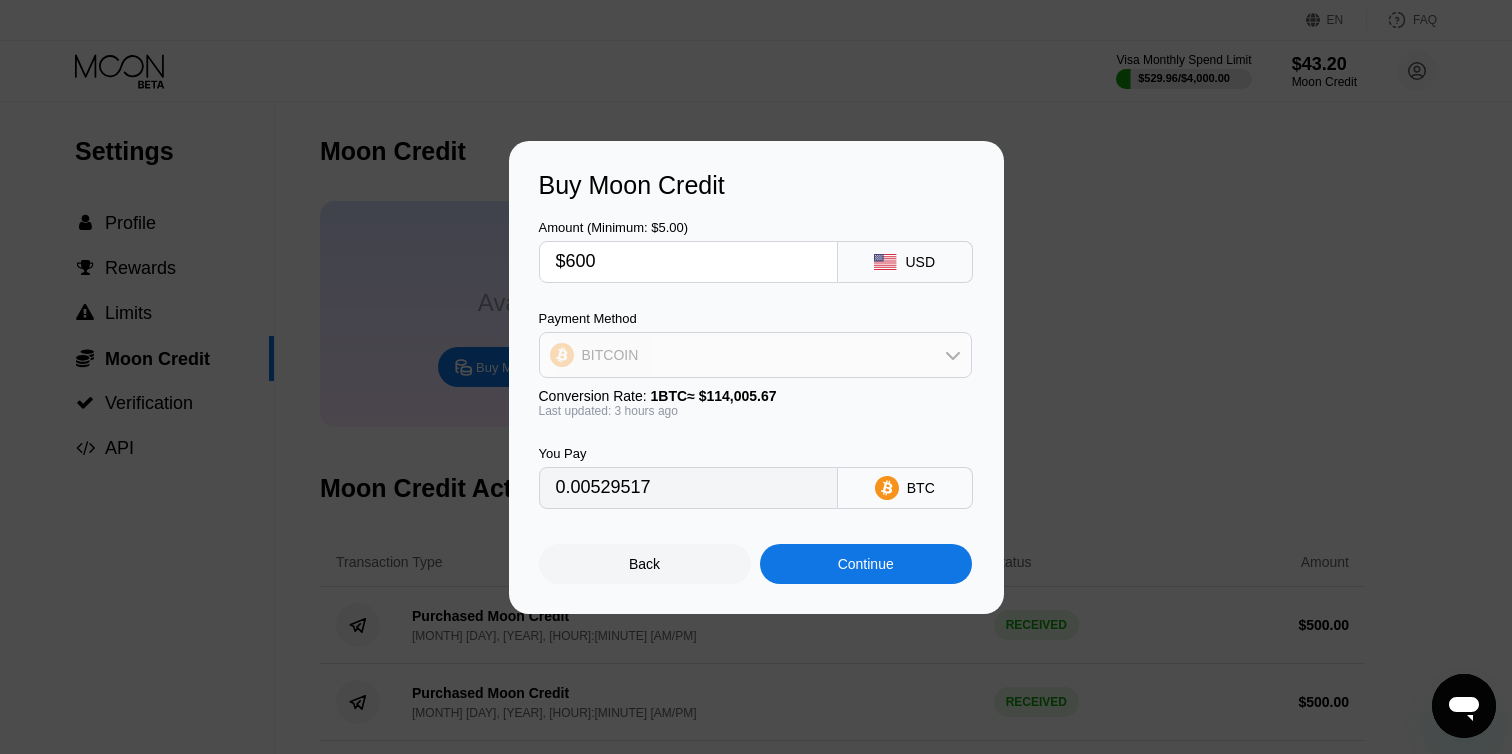 click on "BITCOIN" at bounding box center [610, 355] 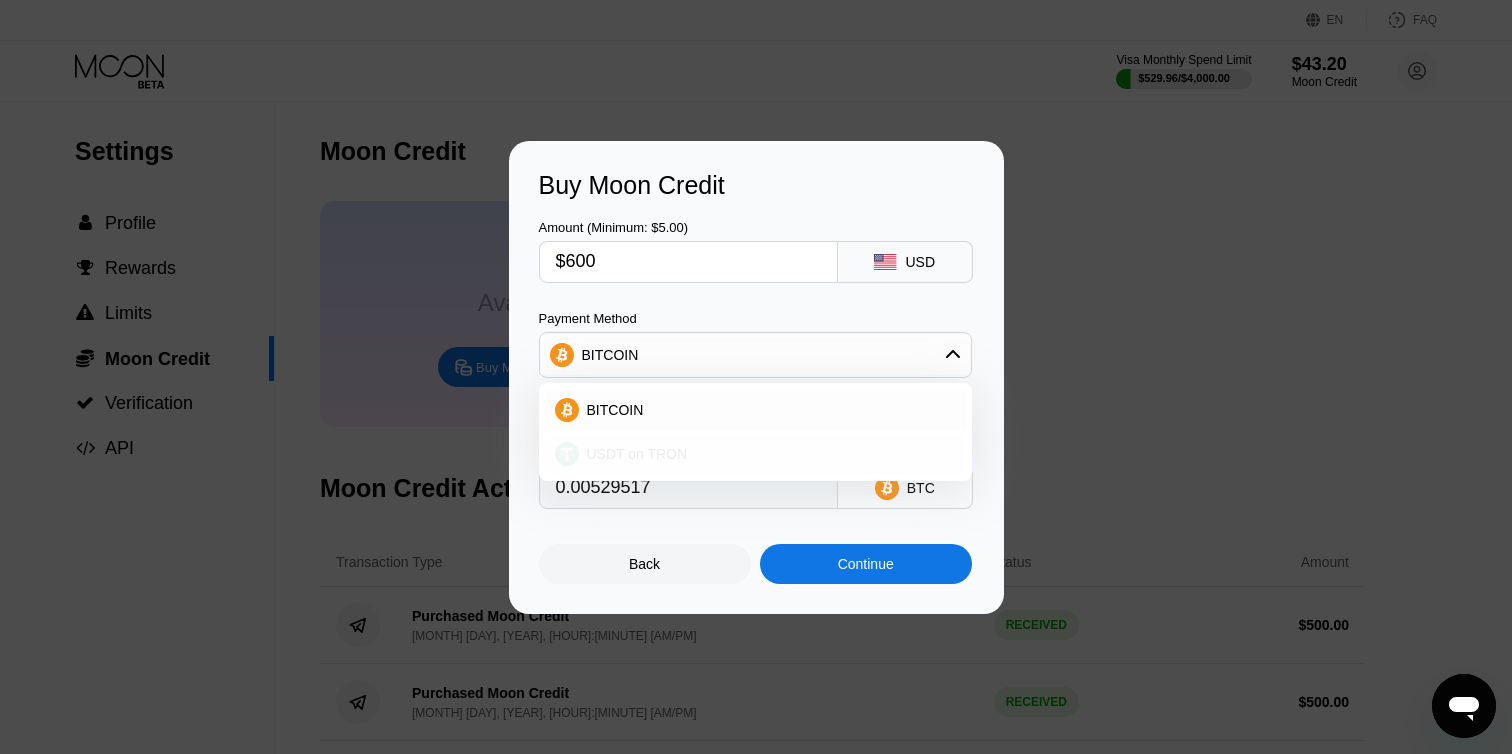 click on "USDT on TRON" at bounding box center [755, 454] 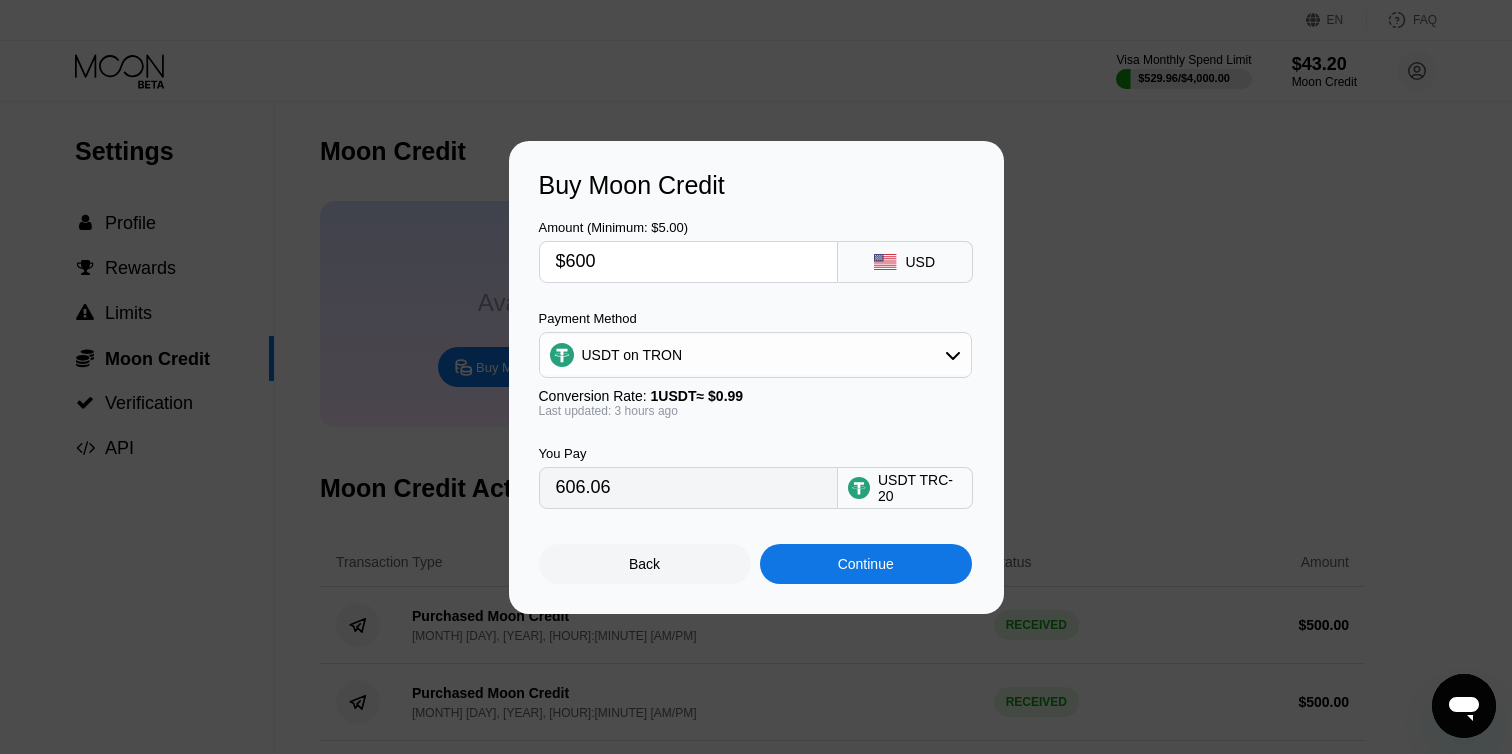 click on "Continue" at bounding box center [866, 564] 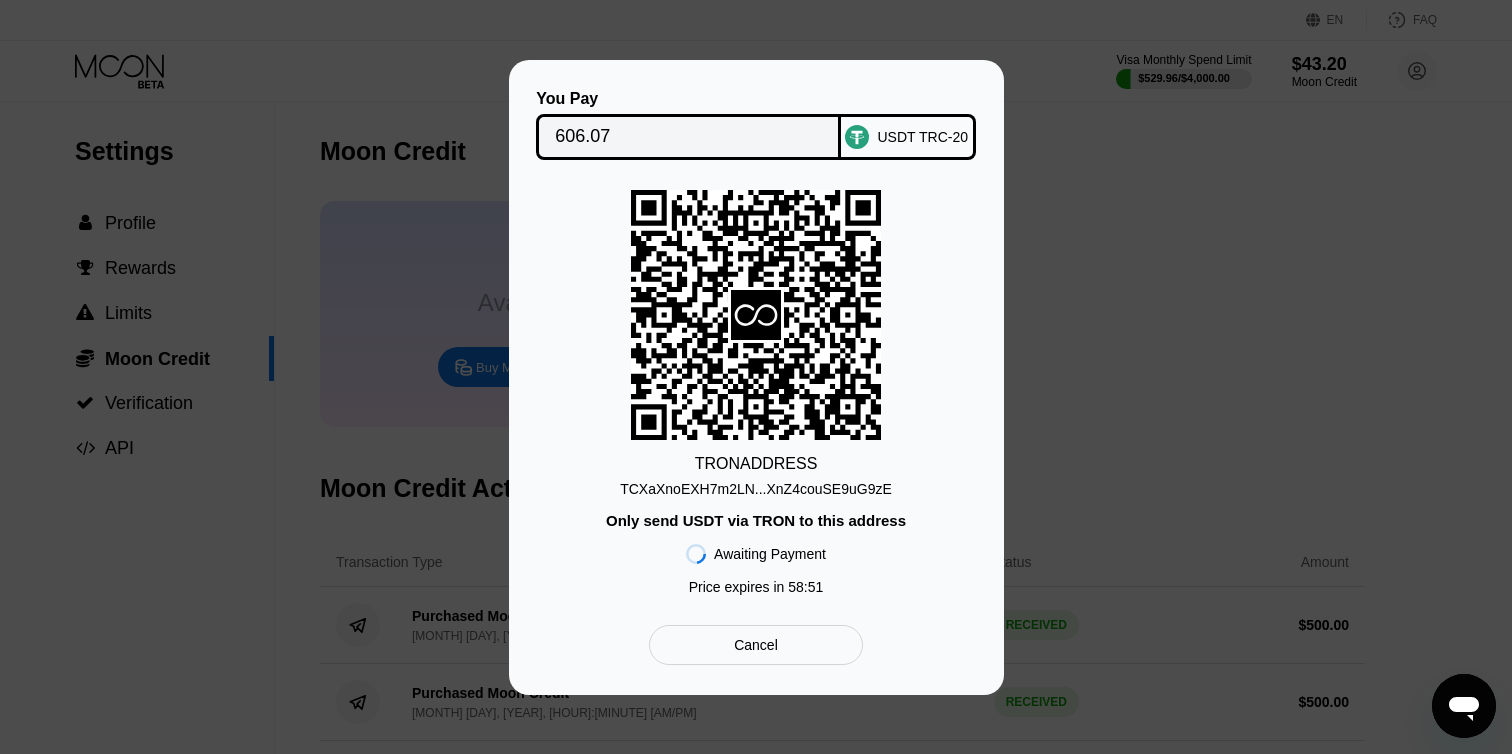 click on "TCXaXnoEXH7m2LN...XnZ4couSE9uG9zE" at bounding box center [756, 489] 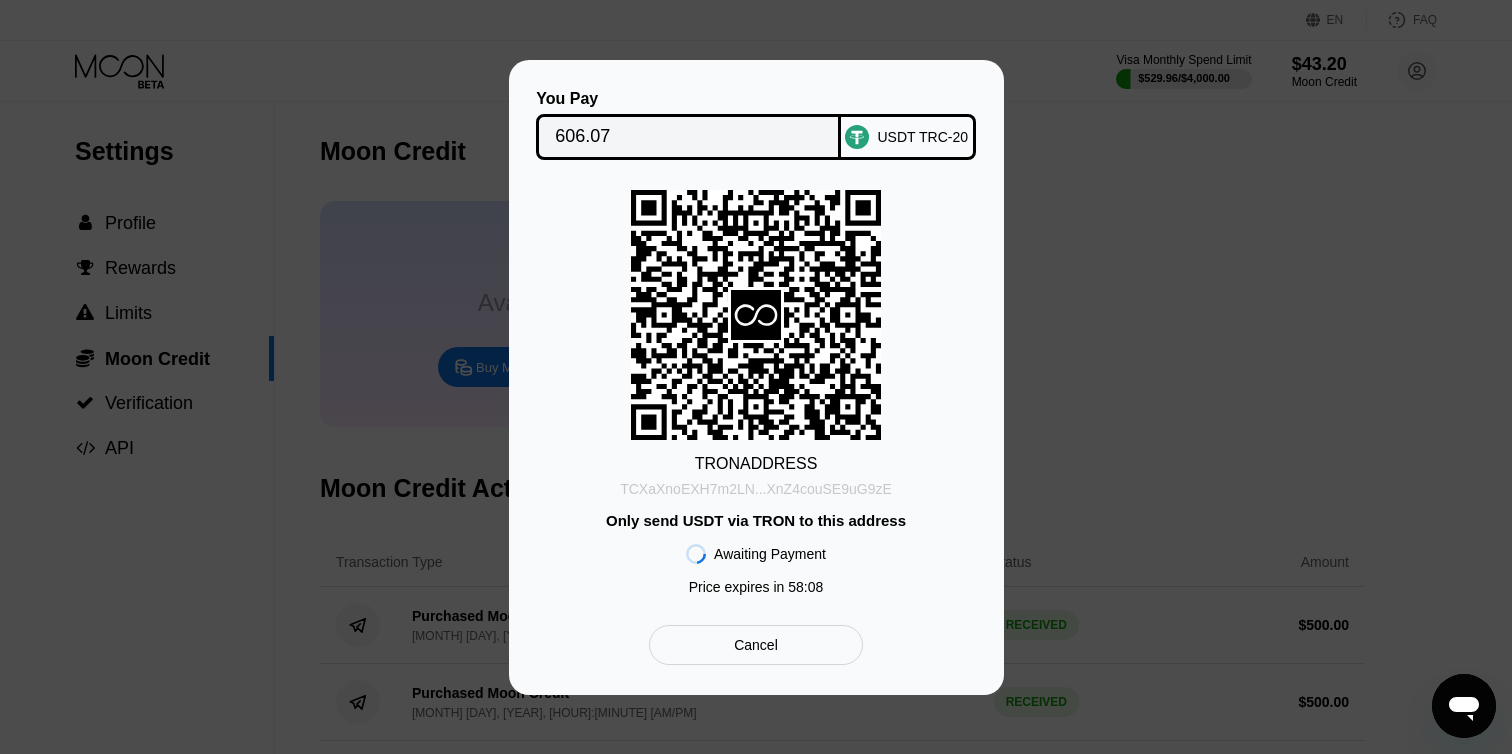 click on "TCXaXnoEXH7m2LN...XnZ4couSE9uG9zE" at bounding box center [756, 489] 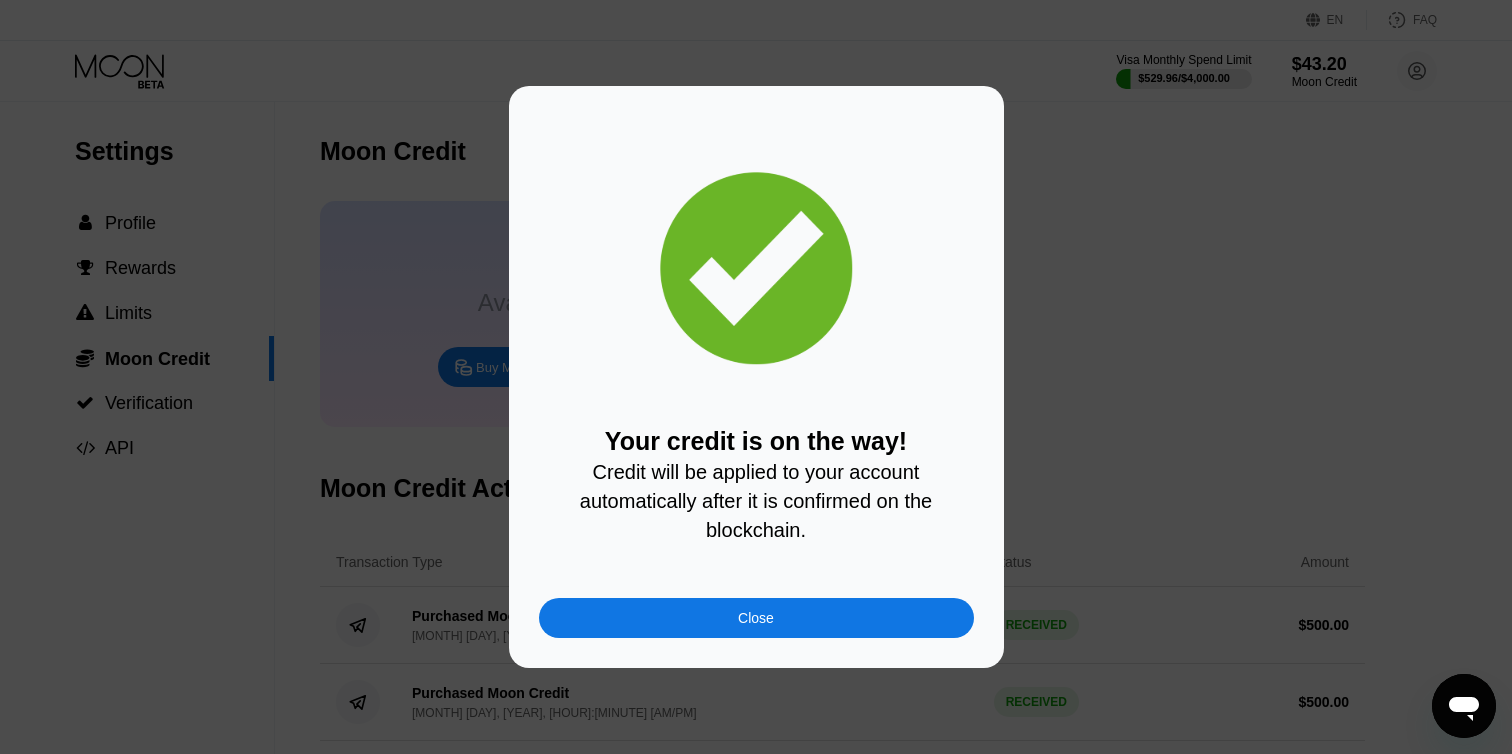 click on "Close" at bounding box center (756, 618) 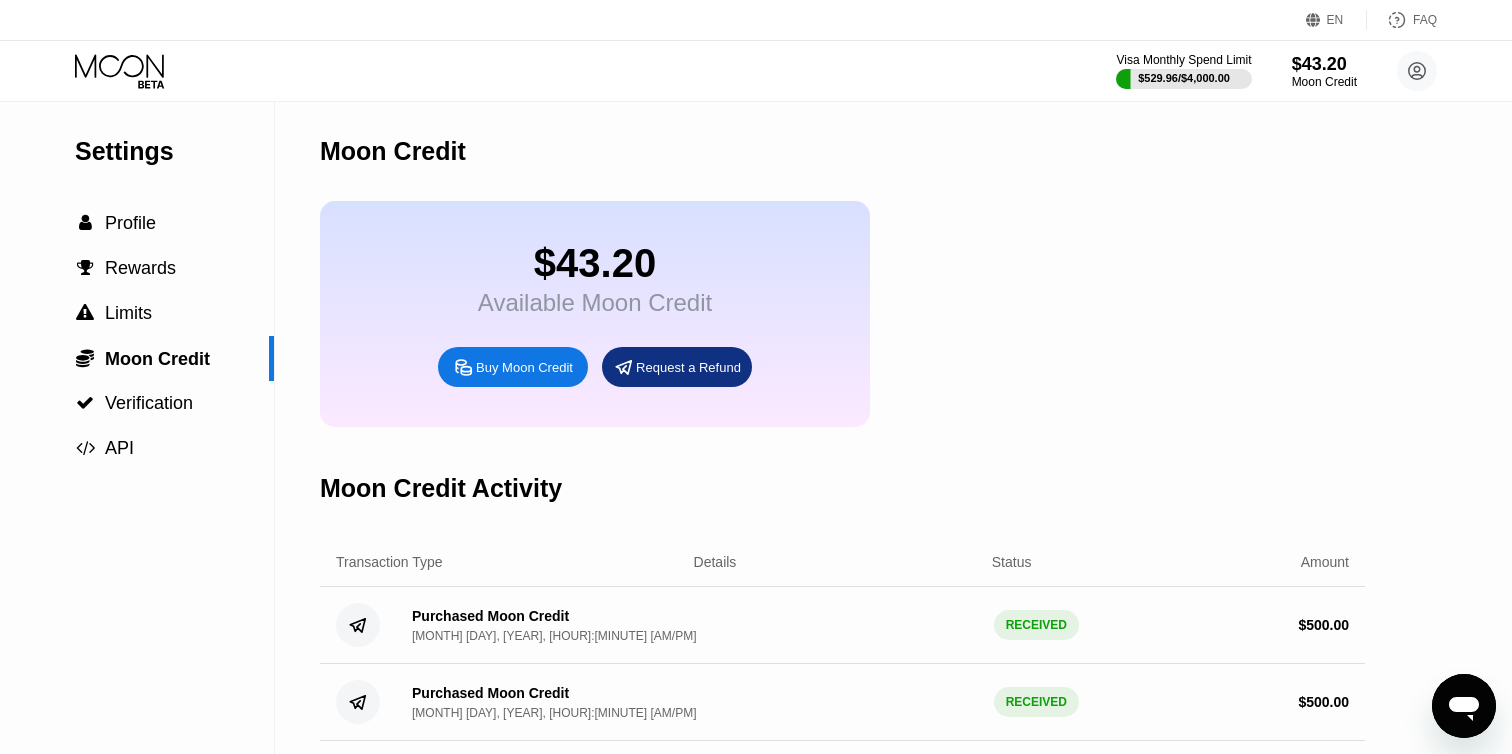 click on "$43.20 Available Moon Credit Buy Moon Credit Request a Refund" at bounding box center [842, 314] 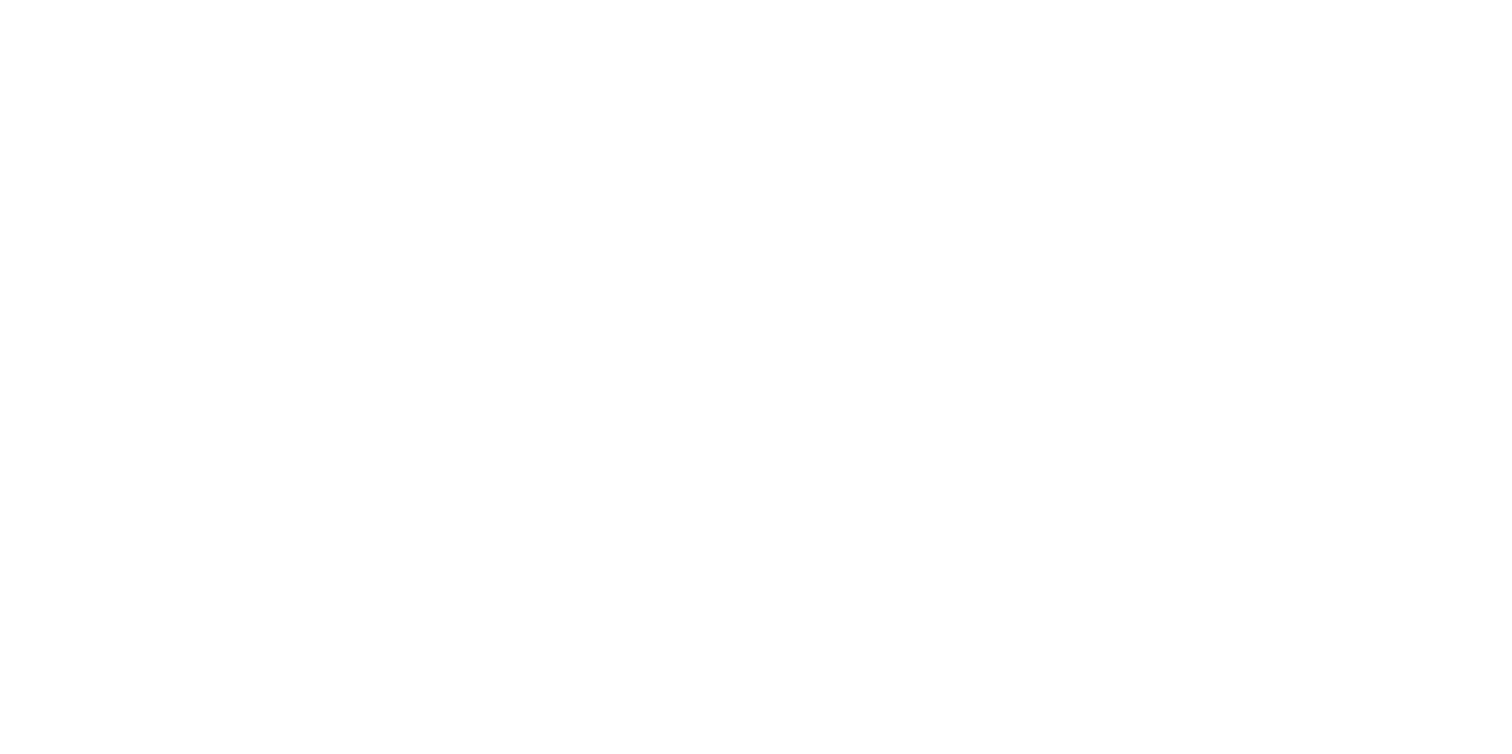 scroll, scrollTop: 0, scrollLeft: 0, axis: both 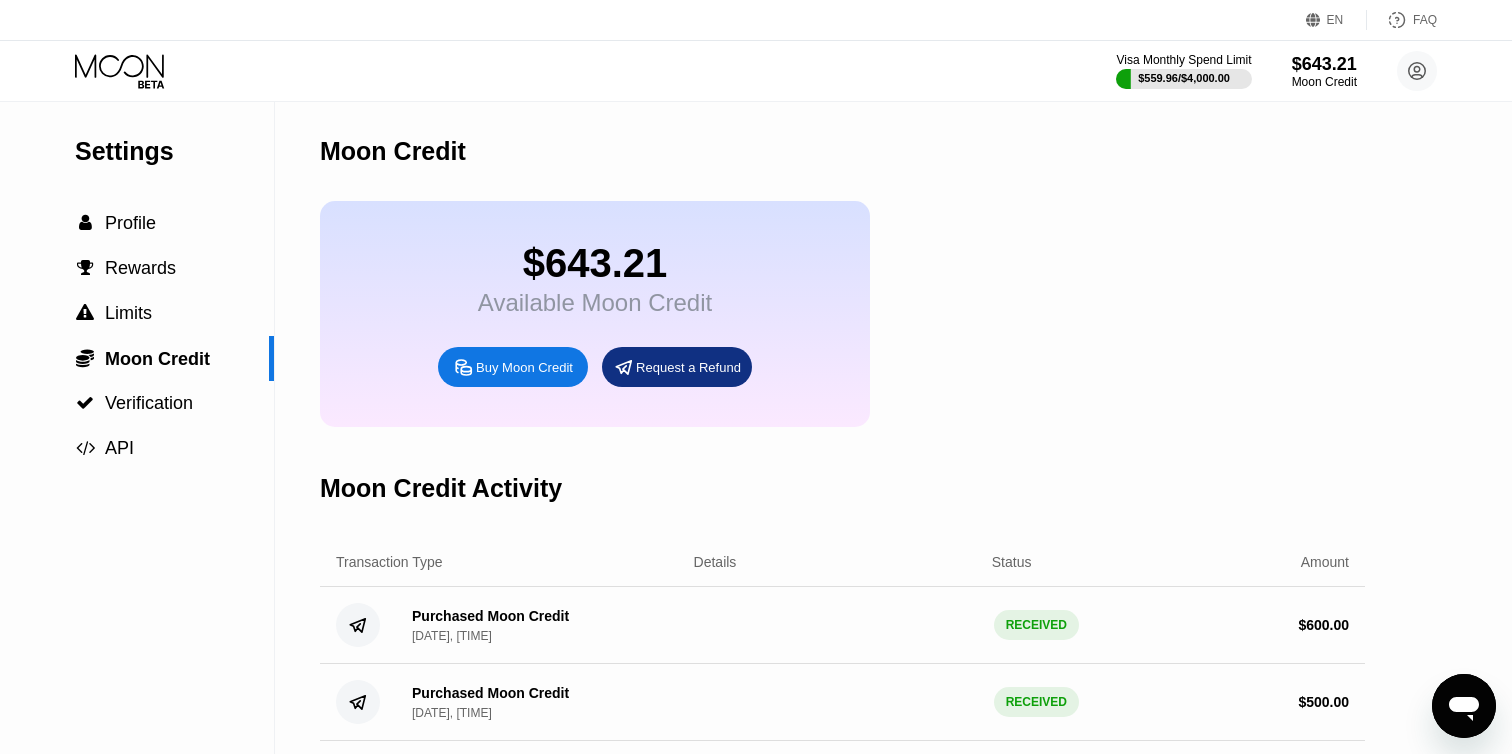 click 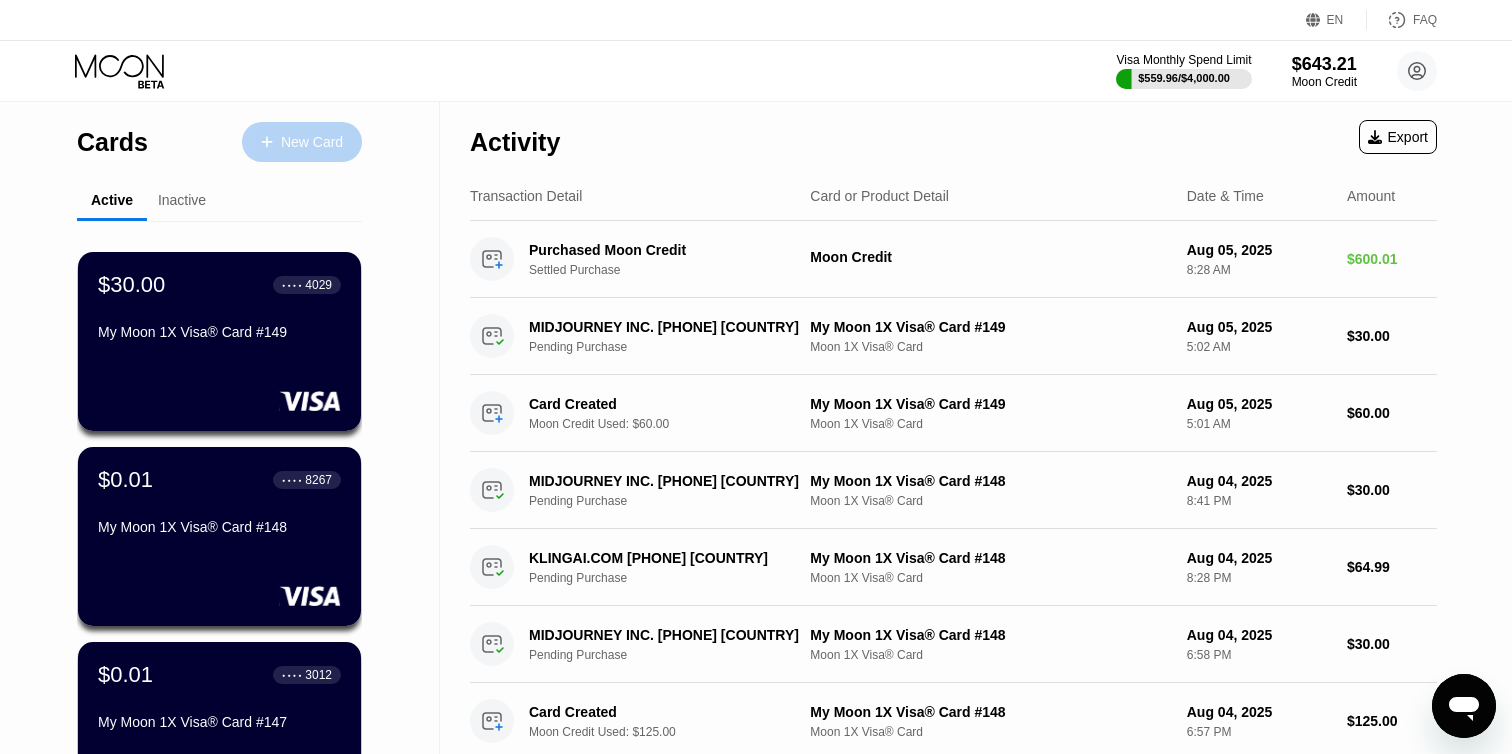 click on "New Card" at bounding box center (302, 142) 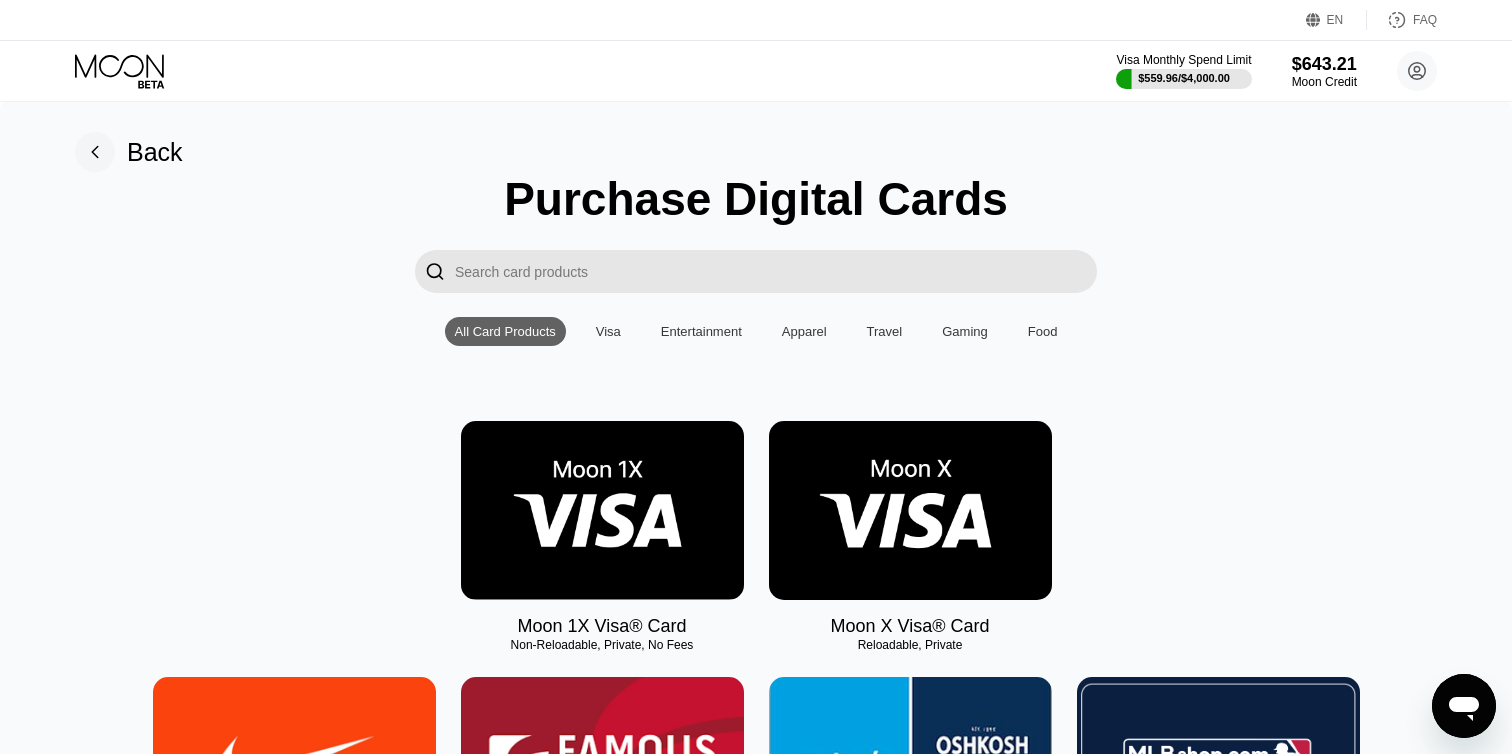 click at bounding box center (602, 510) 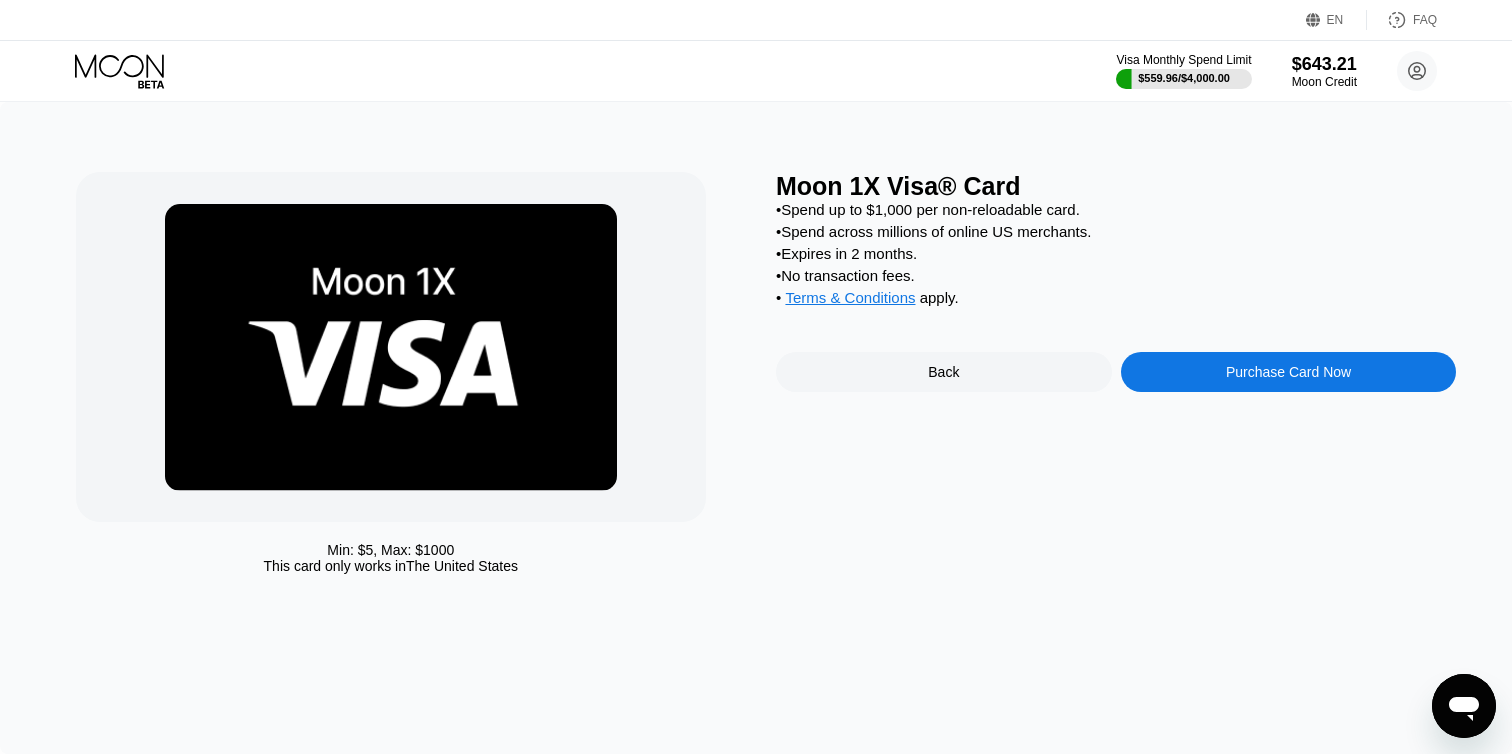 click on "Purchase Card Now" at bounding box center (1289, 372) 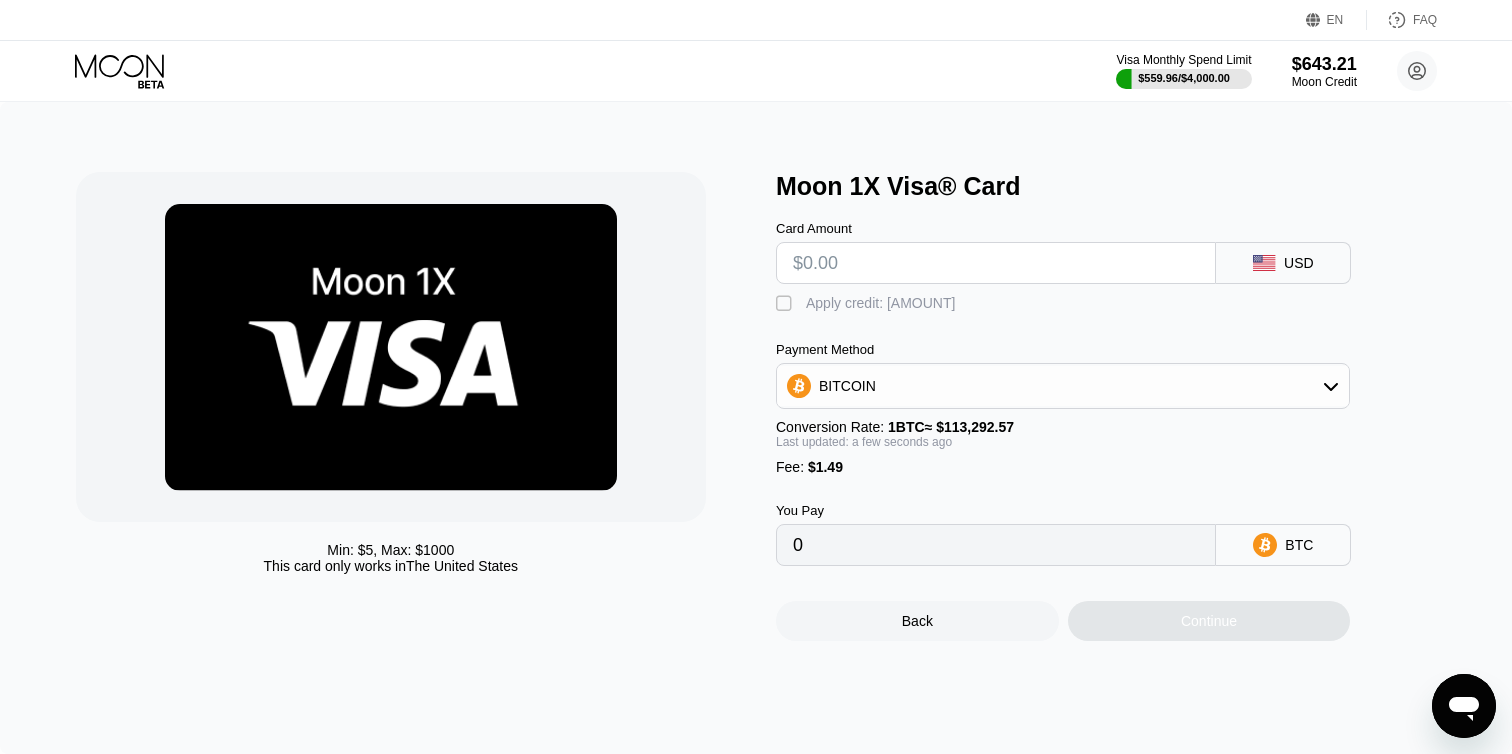 click at bounding box center [996, 263] 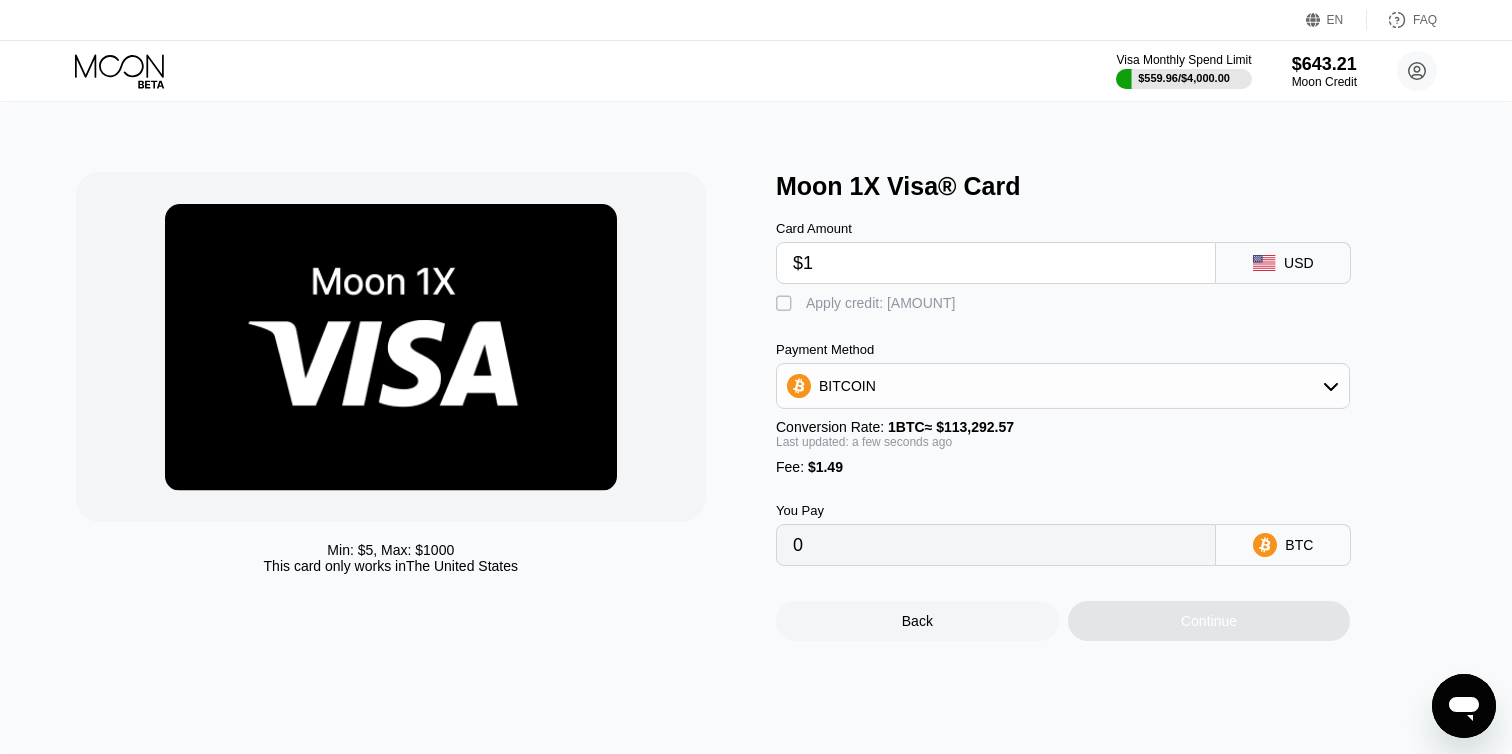 type on "0.00002198" 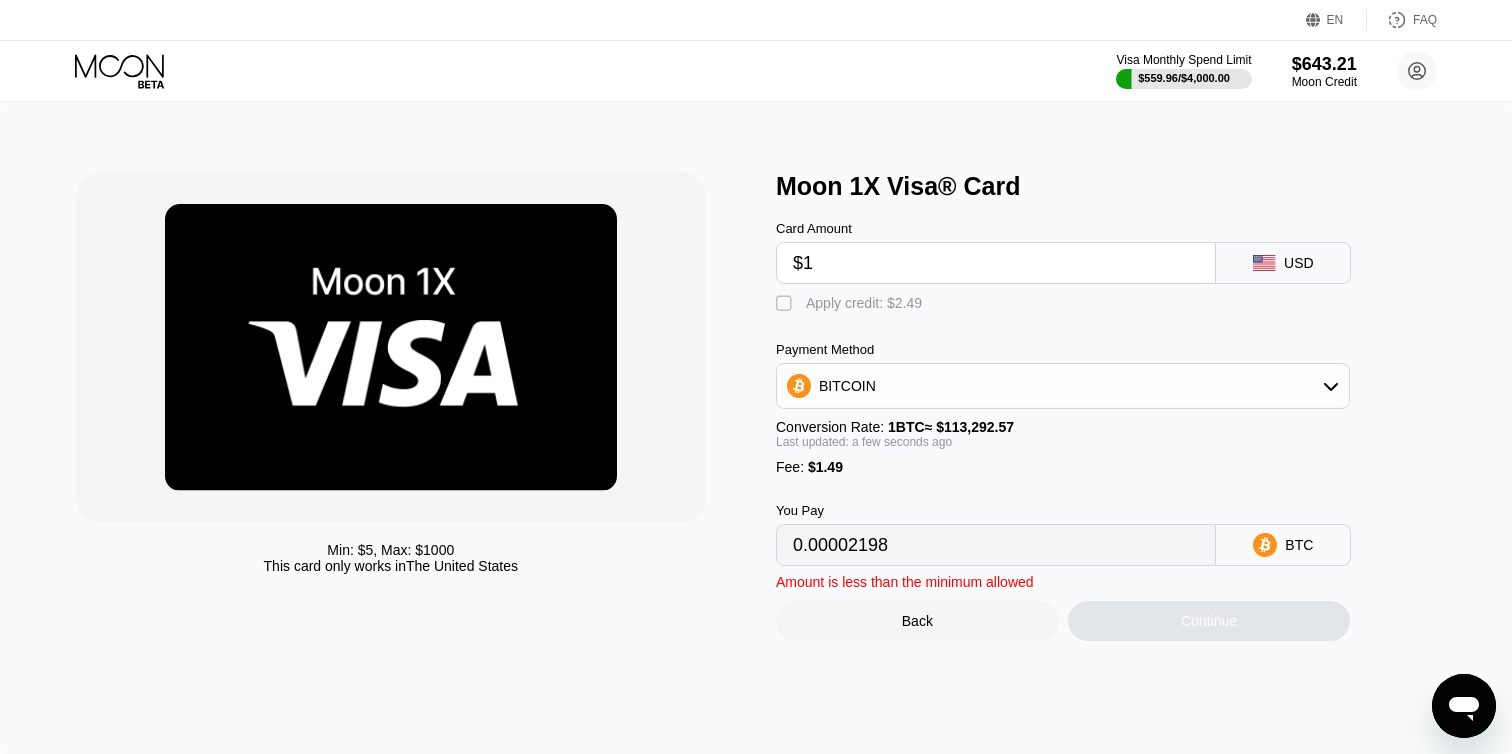 type on "$16" 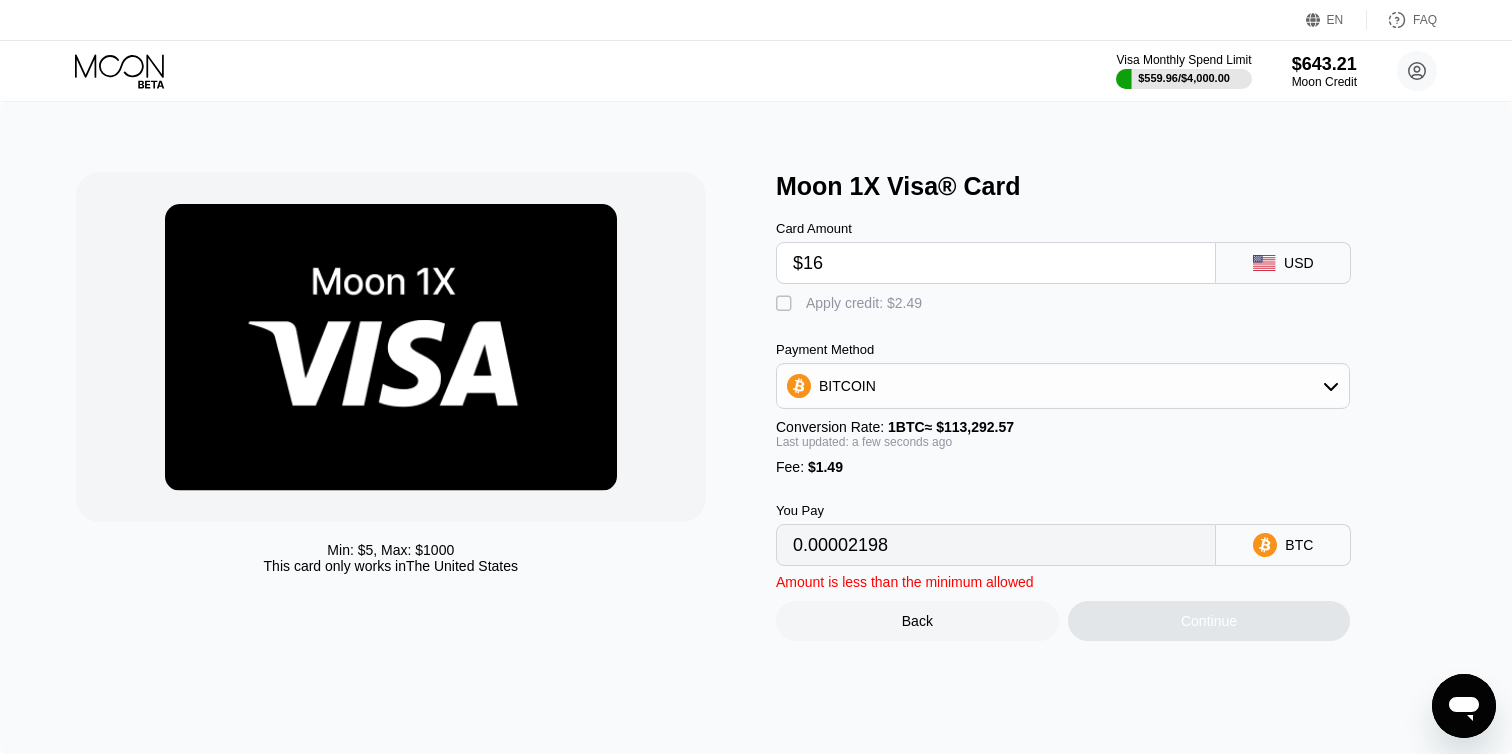 type on "0.00015438" 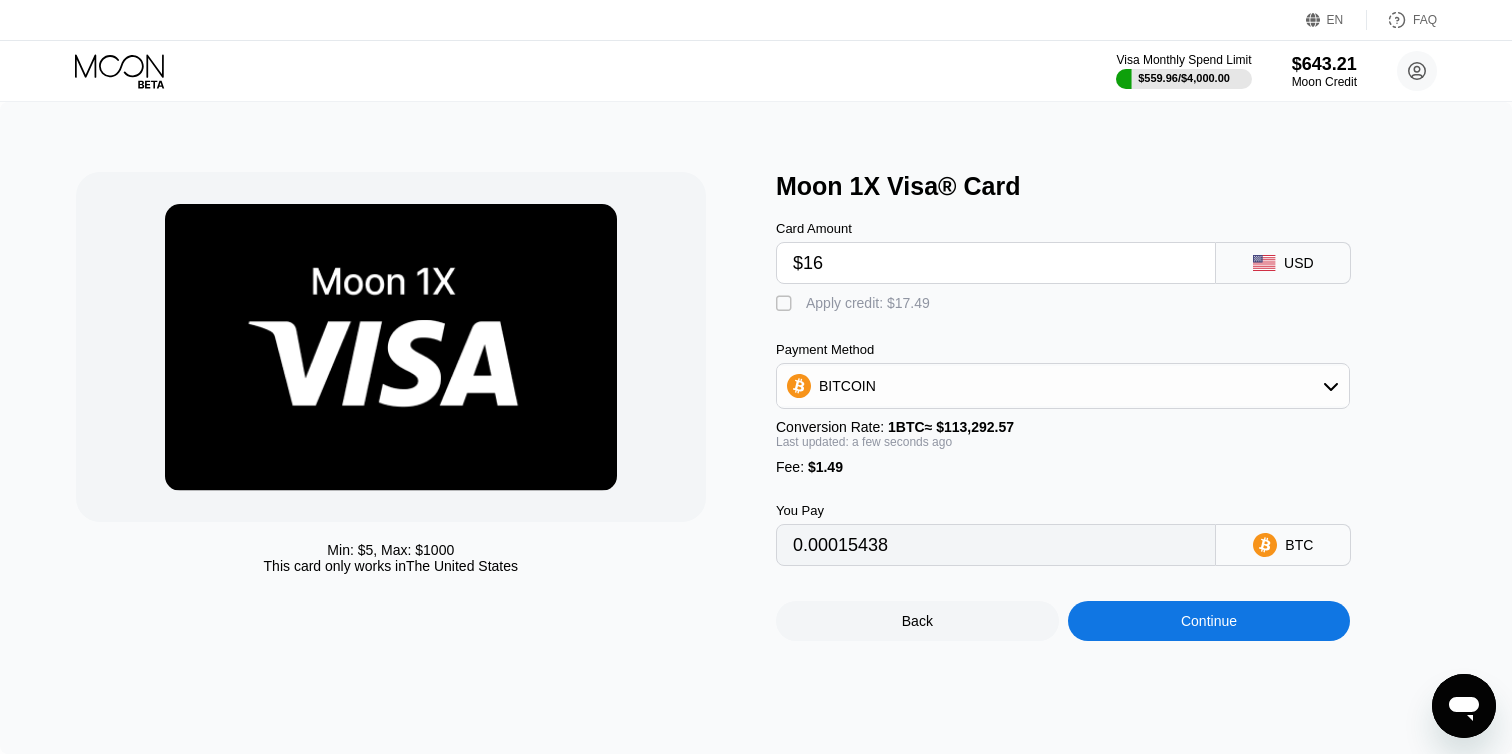 type on "$169" 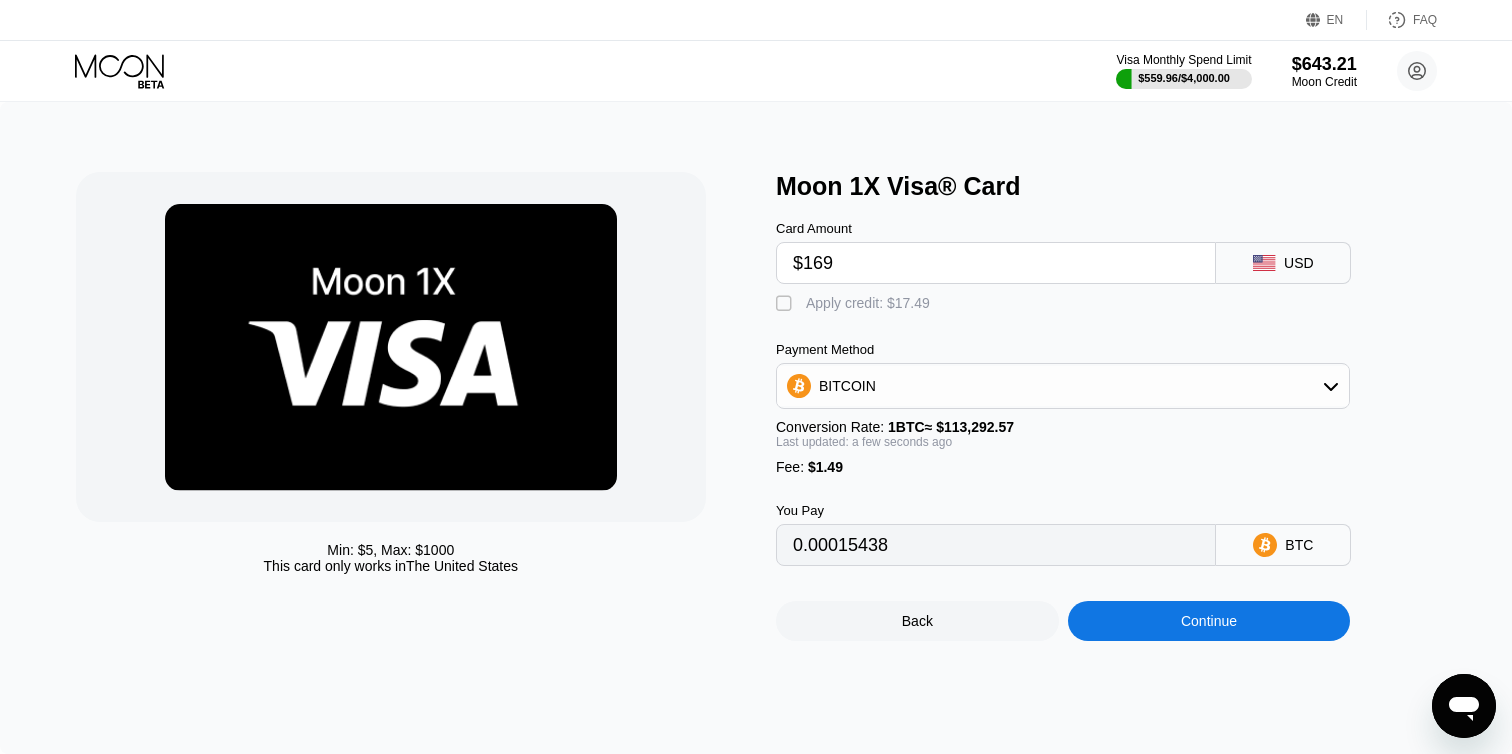type on "0.00150487" 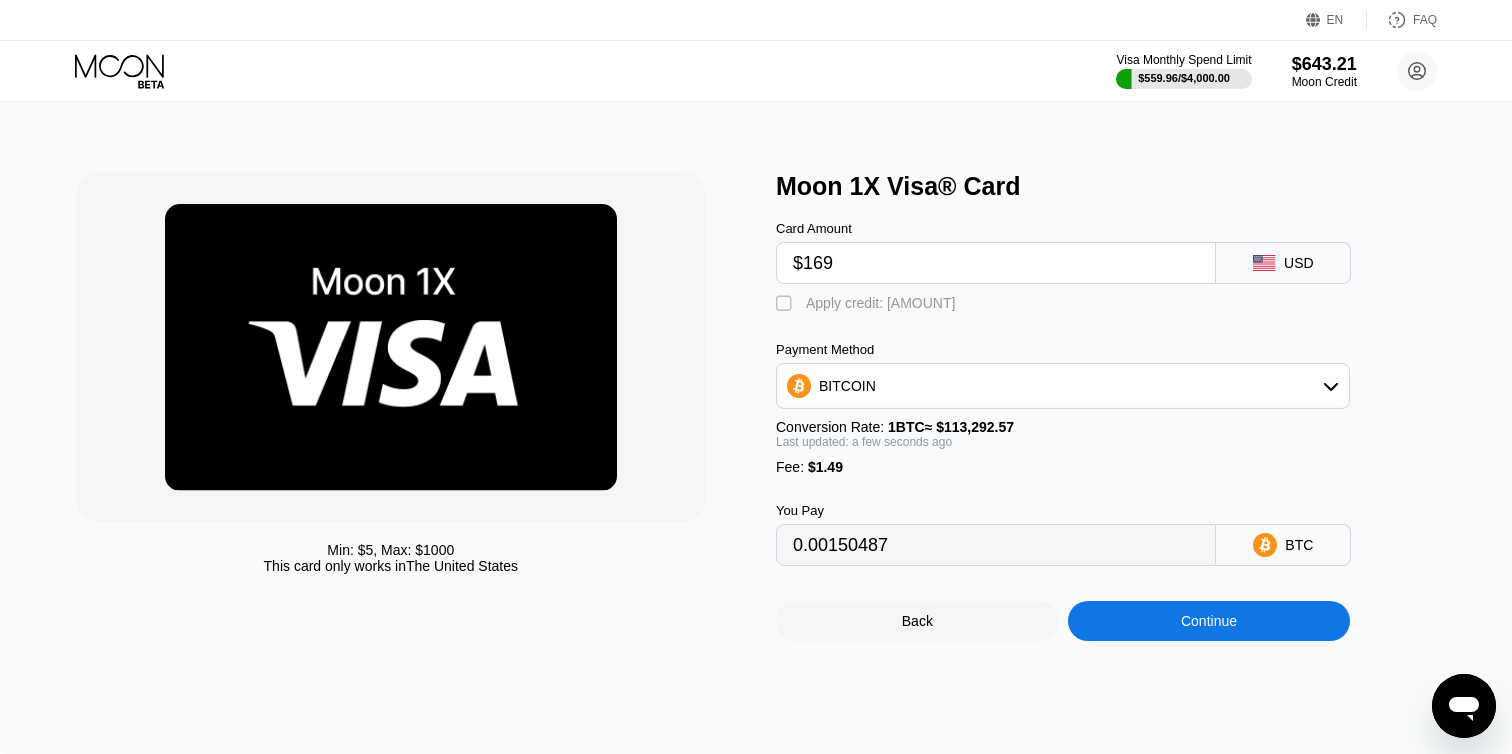 type on "$1691" 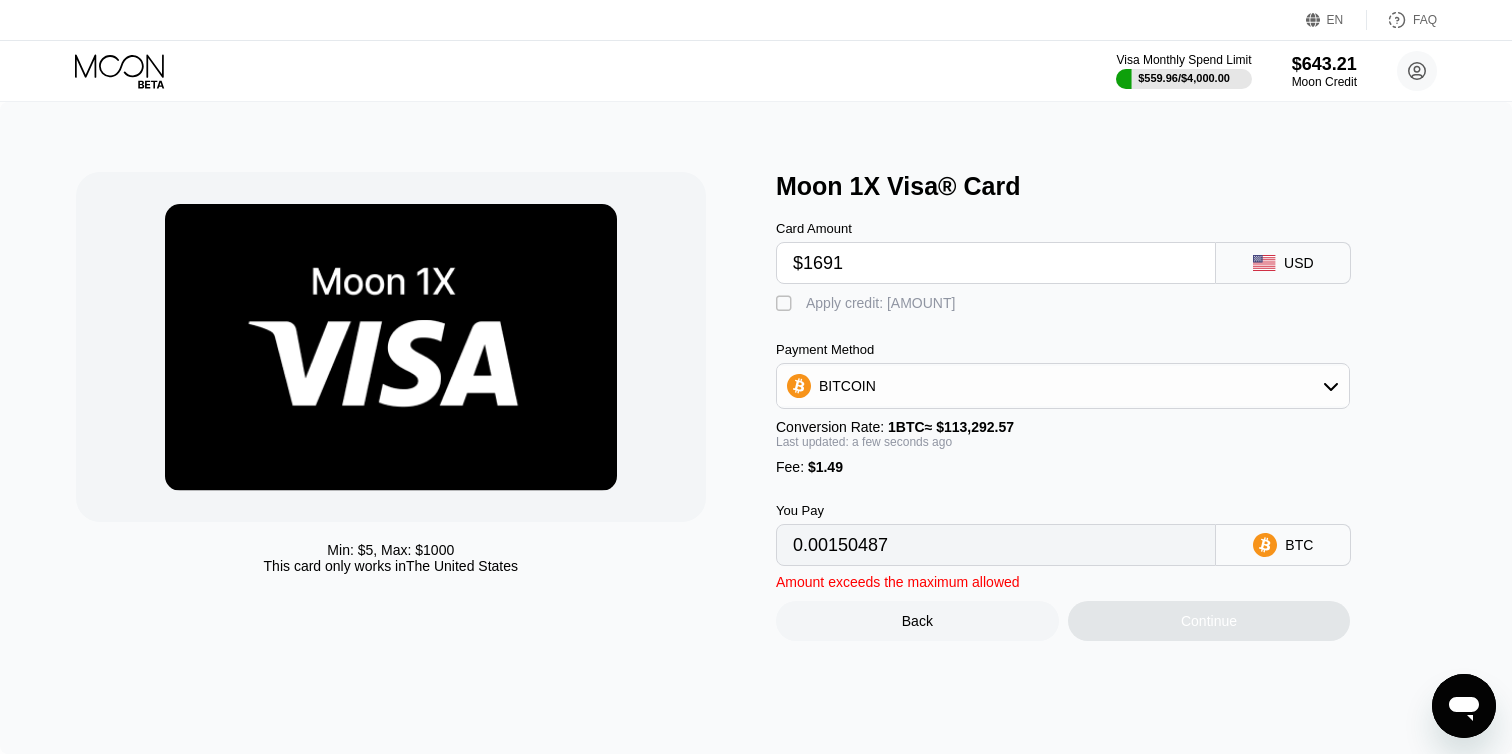 type on "0.01493911" 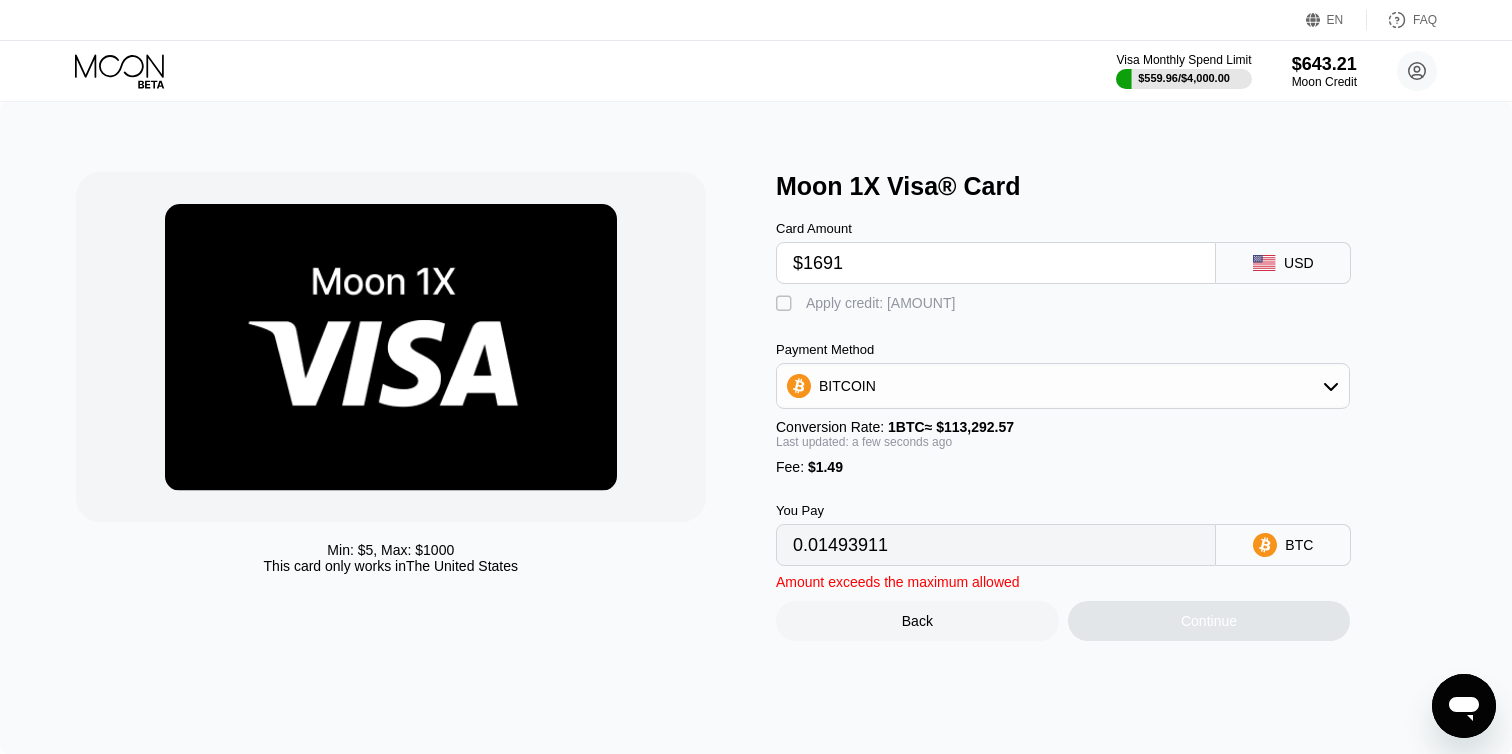 type on "$16915" 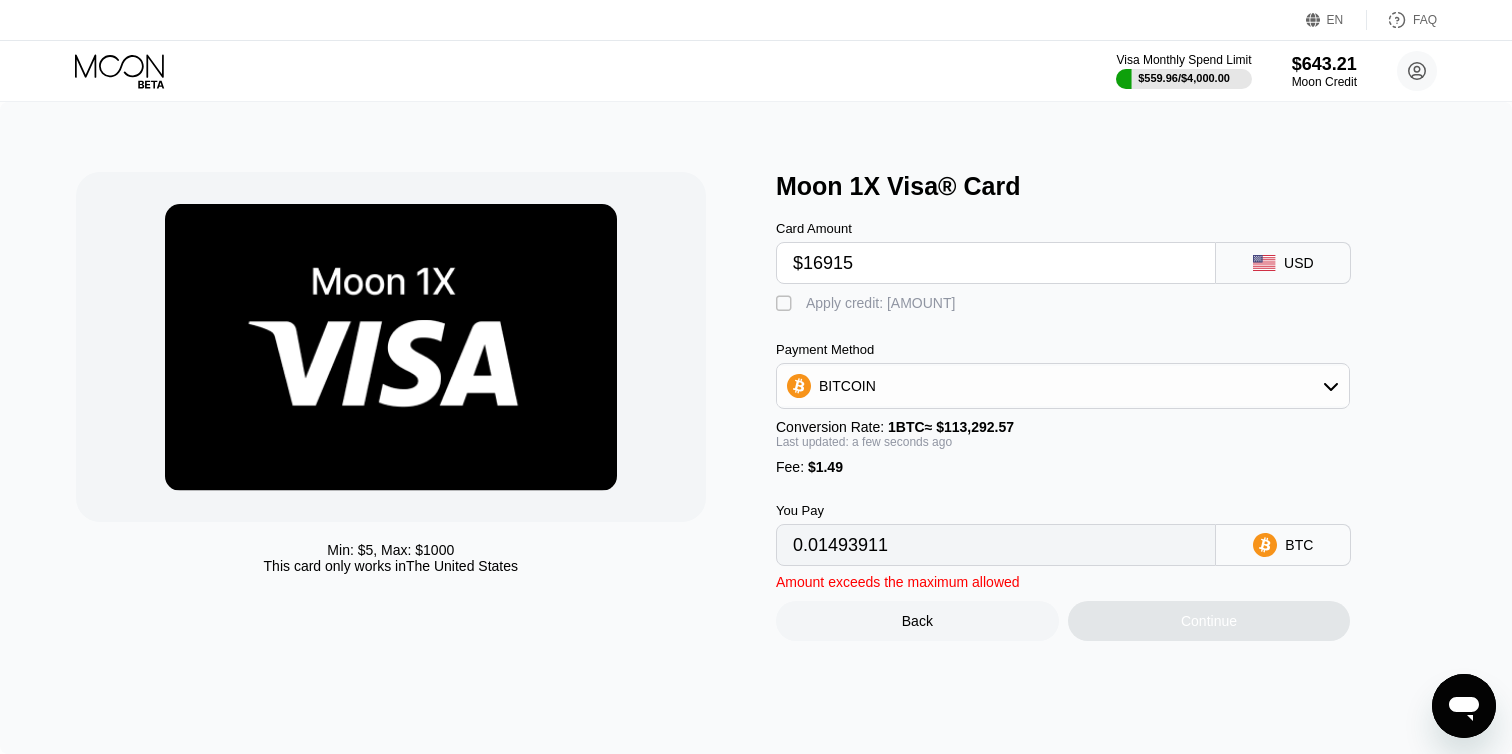 type on "0.14931686" 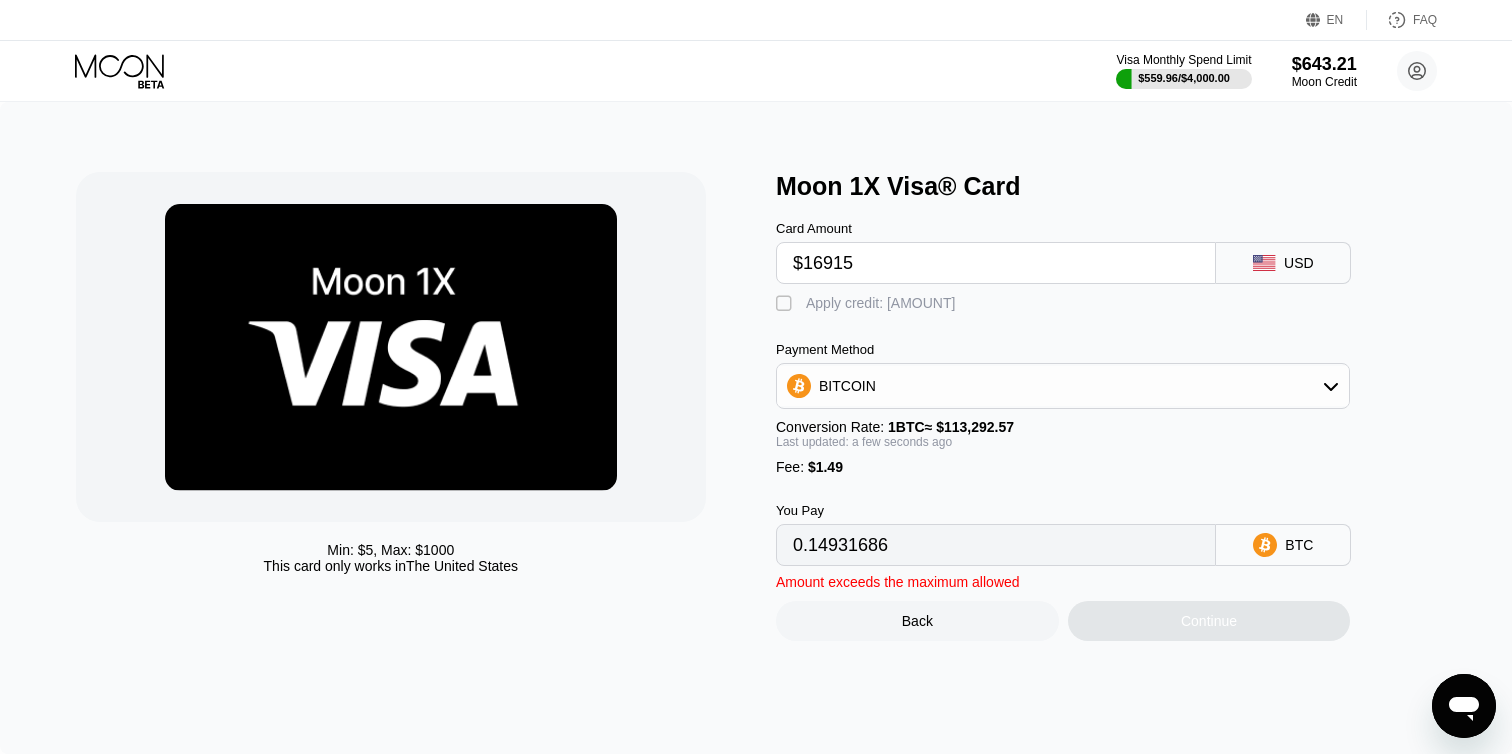 type on "$1691" 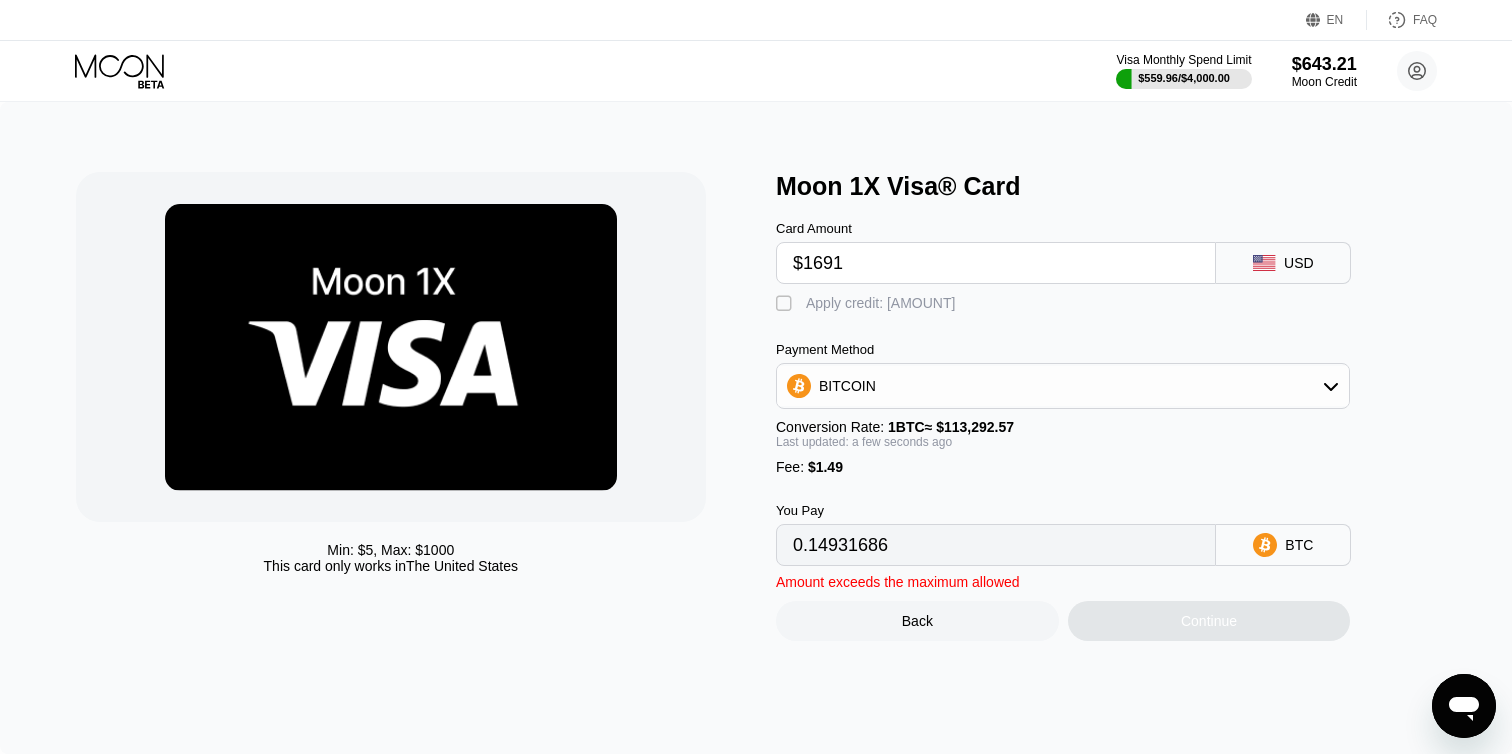 type on "0.01493911" 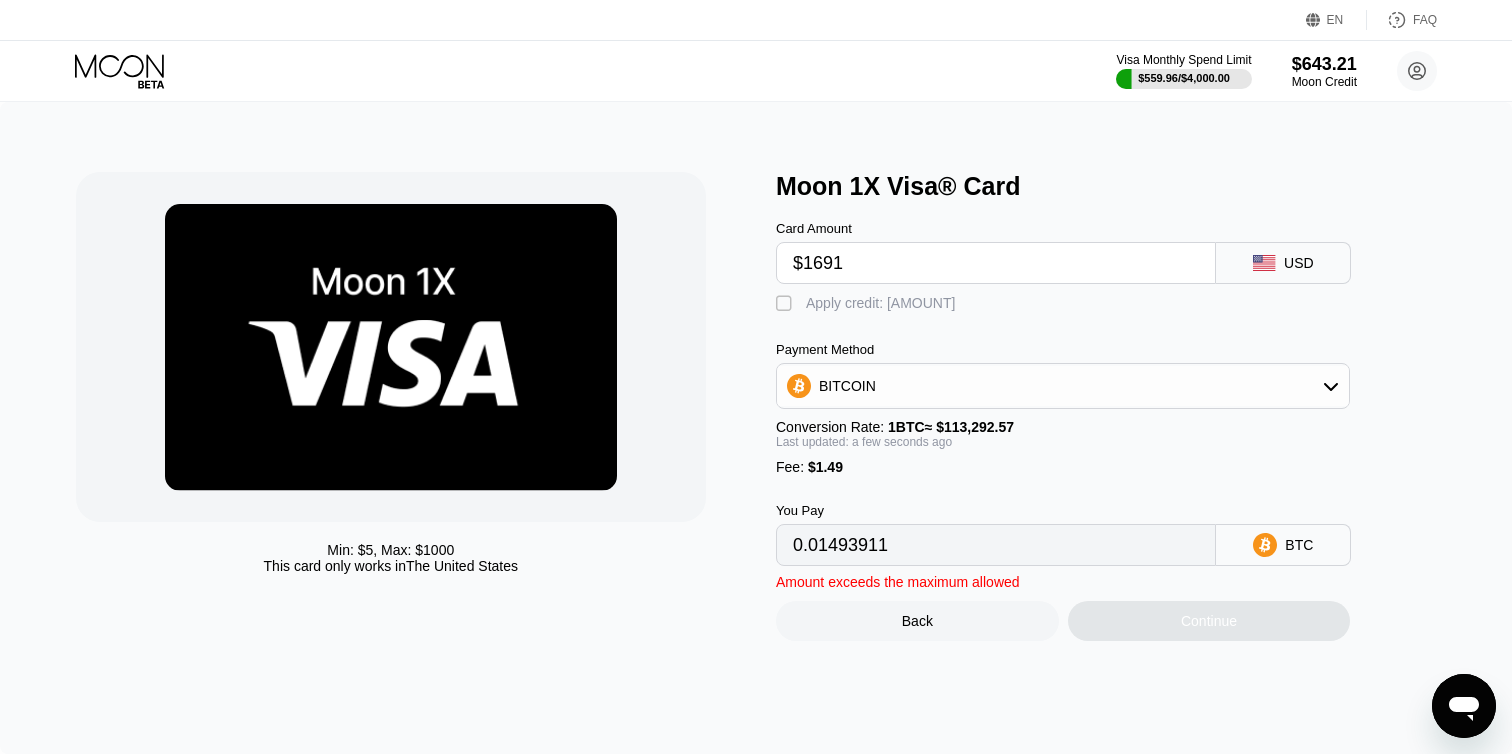 type on "$169" 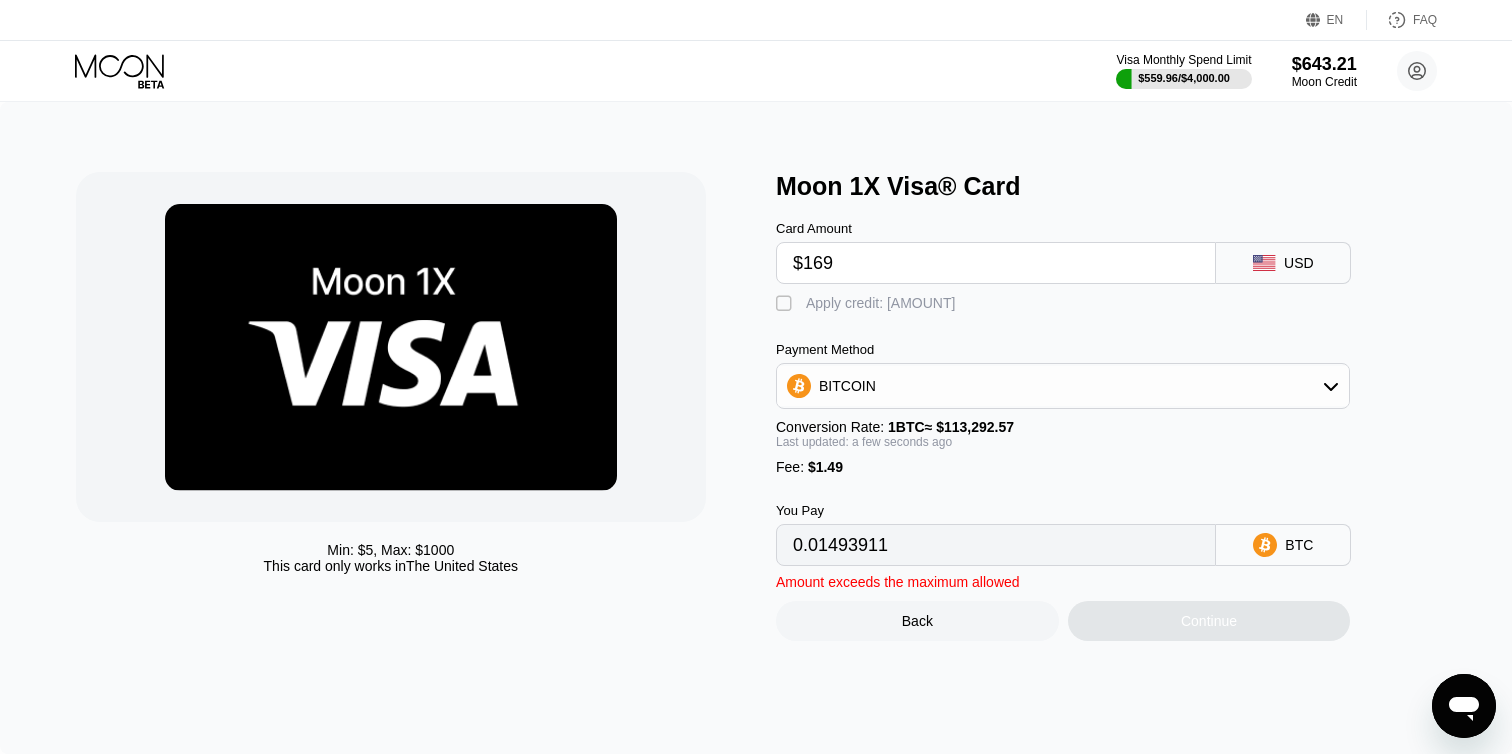 type on "0.00150487" 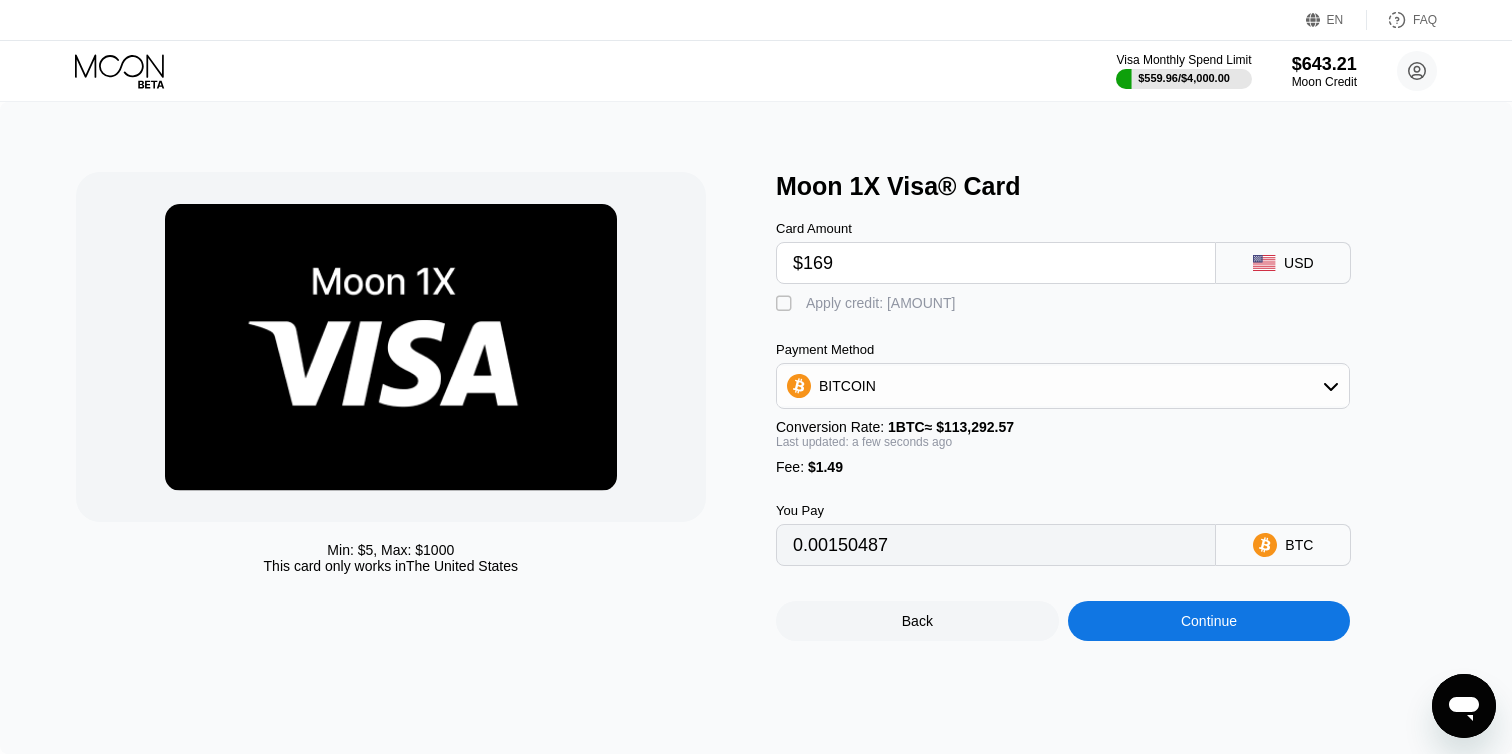 type on "$1691" 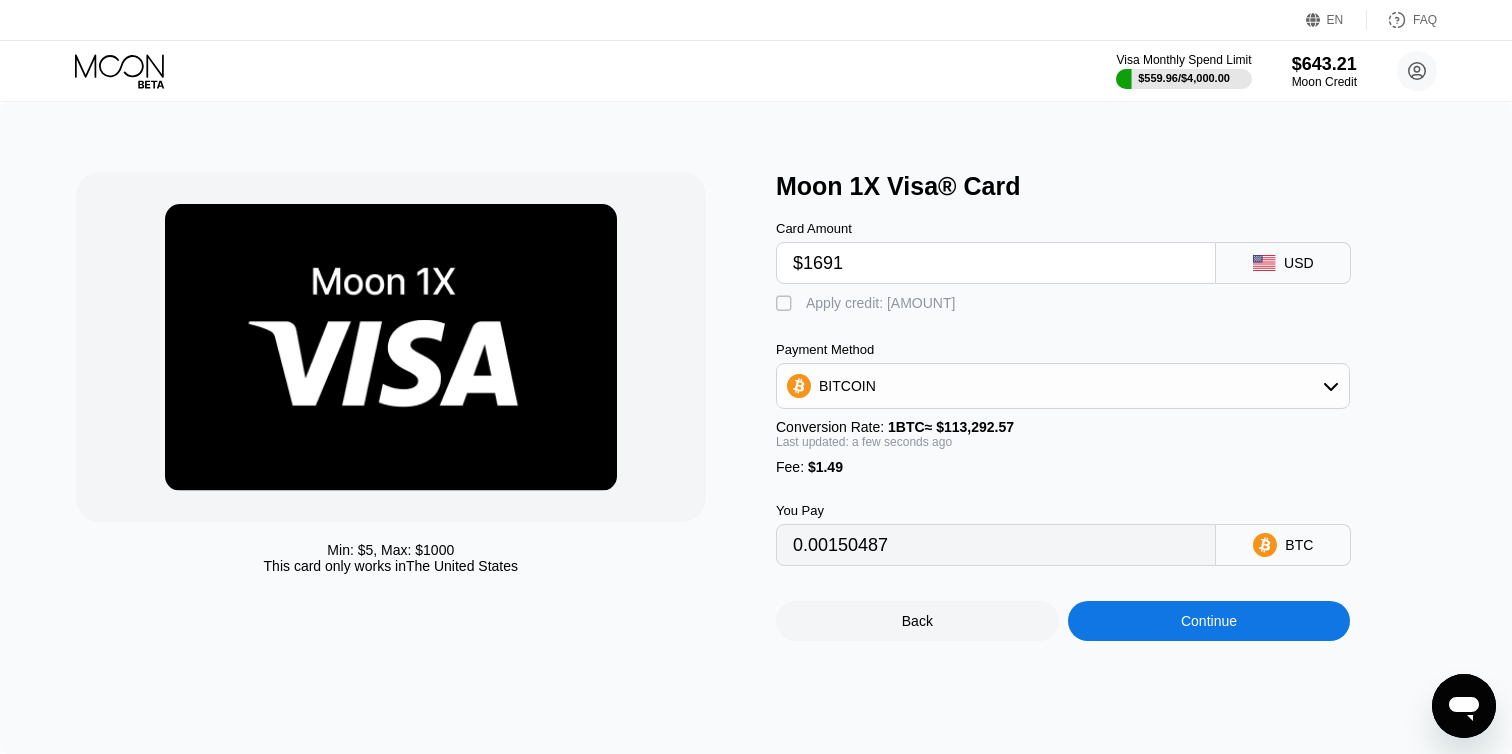 type on "0.01493911" 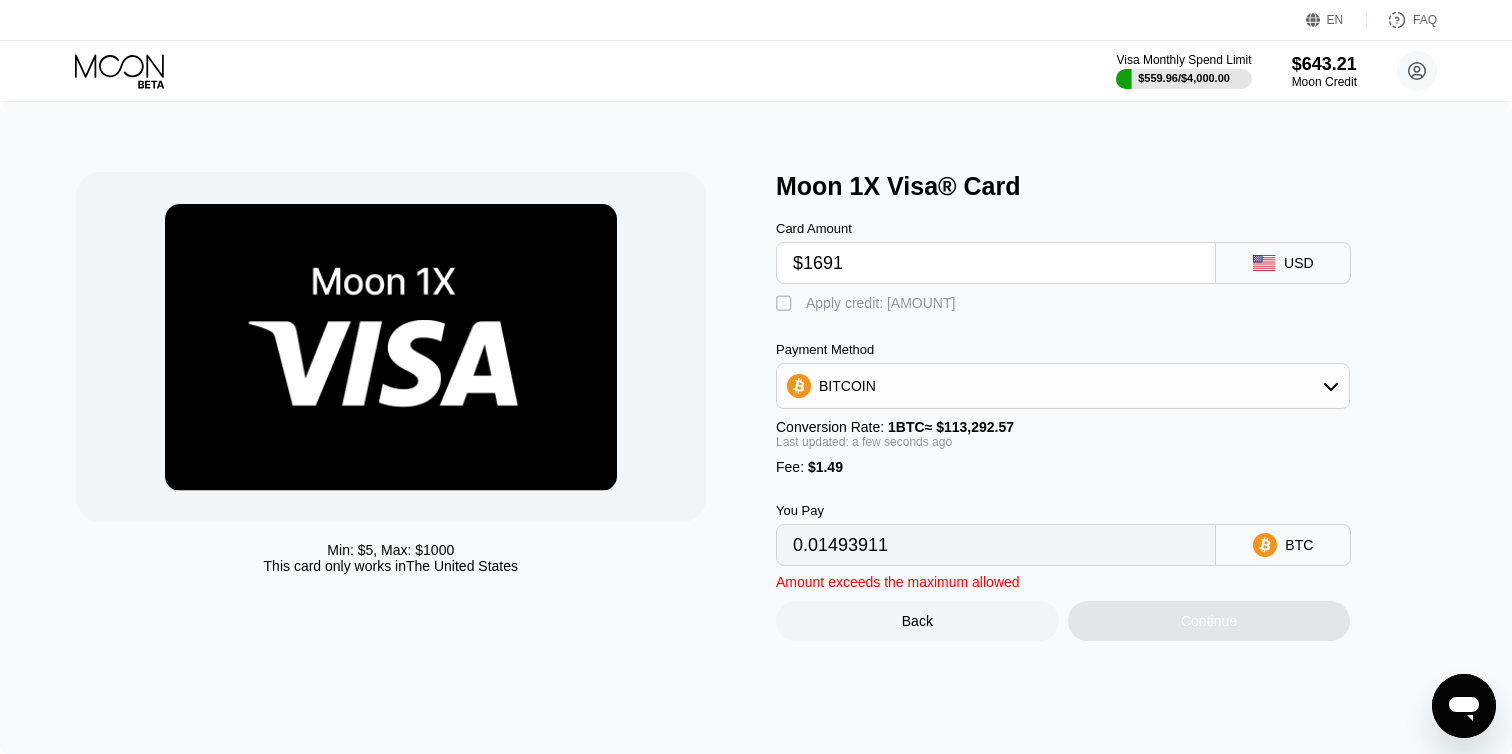 type on "$16915" 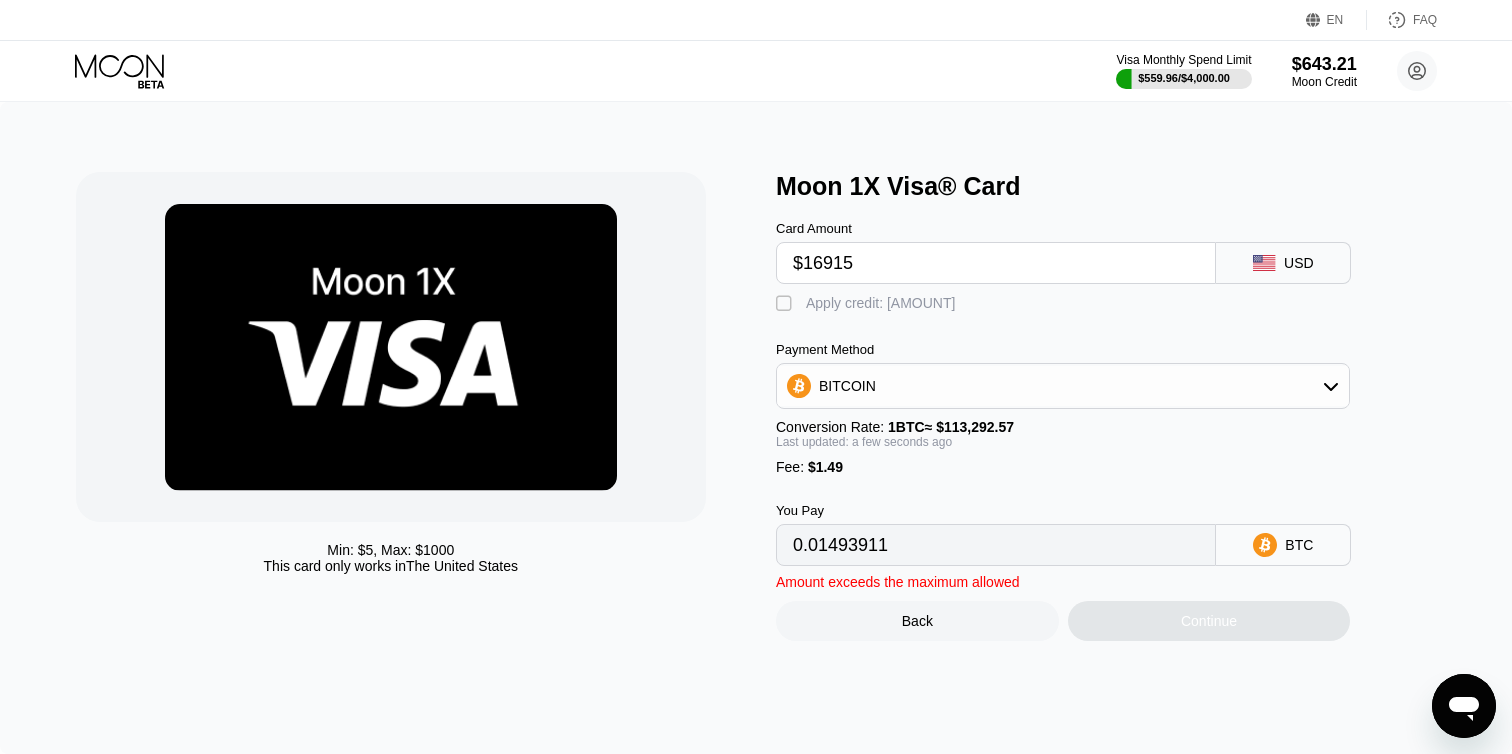 type on "0.14931686" 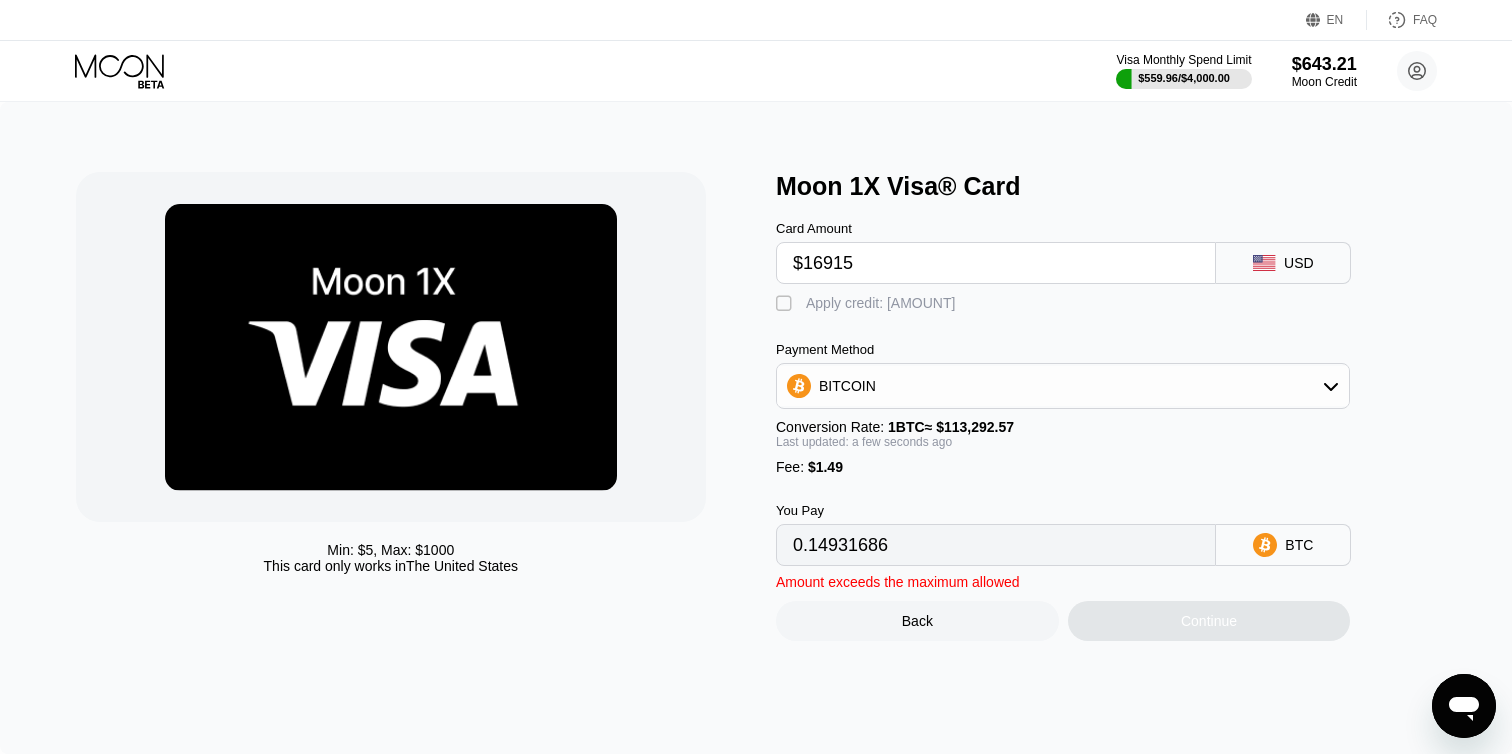 type on "$1691" 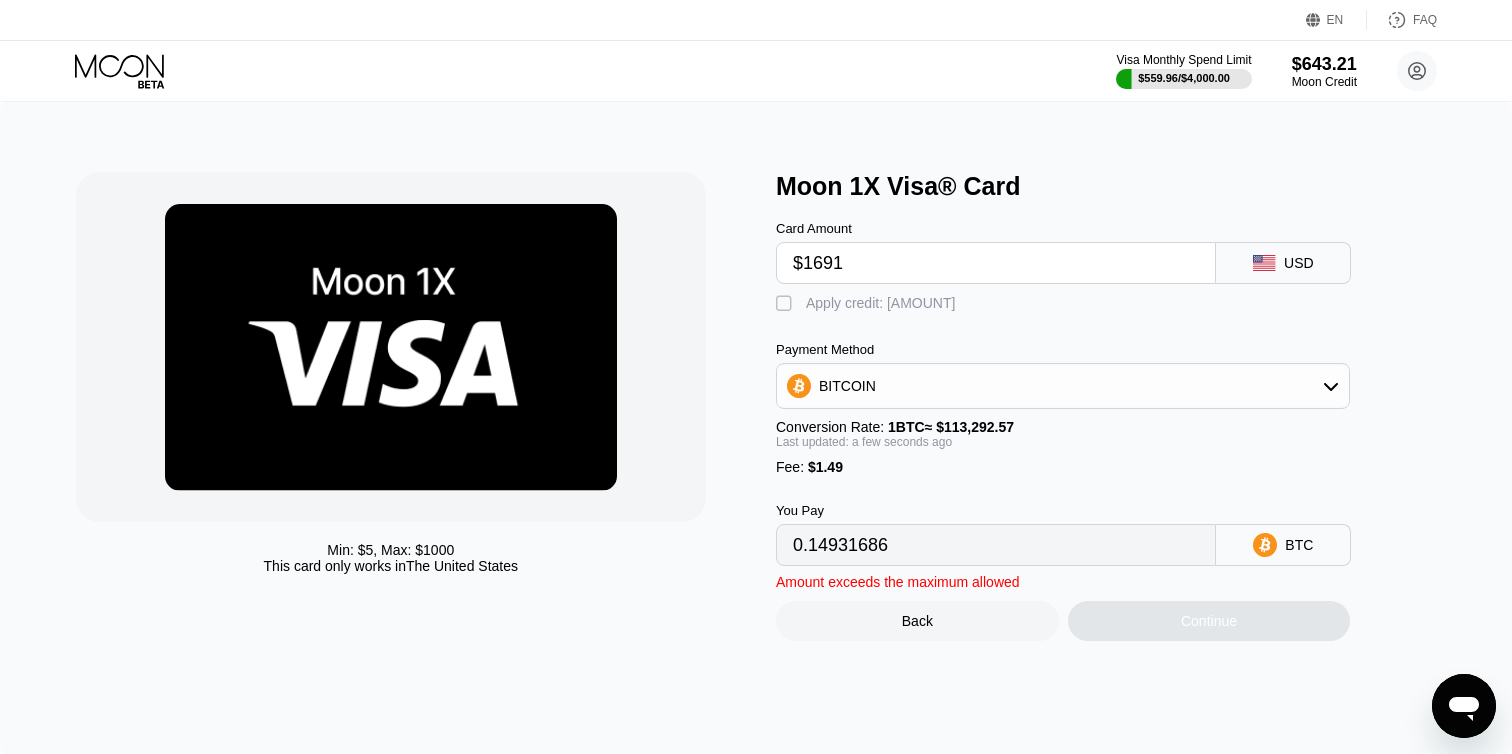 type on "0.01493911" 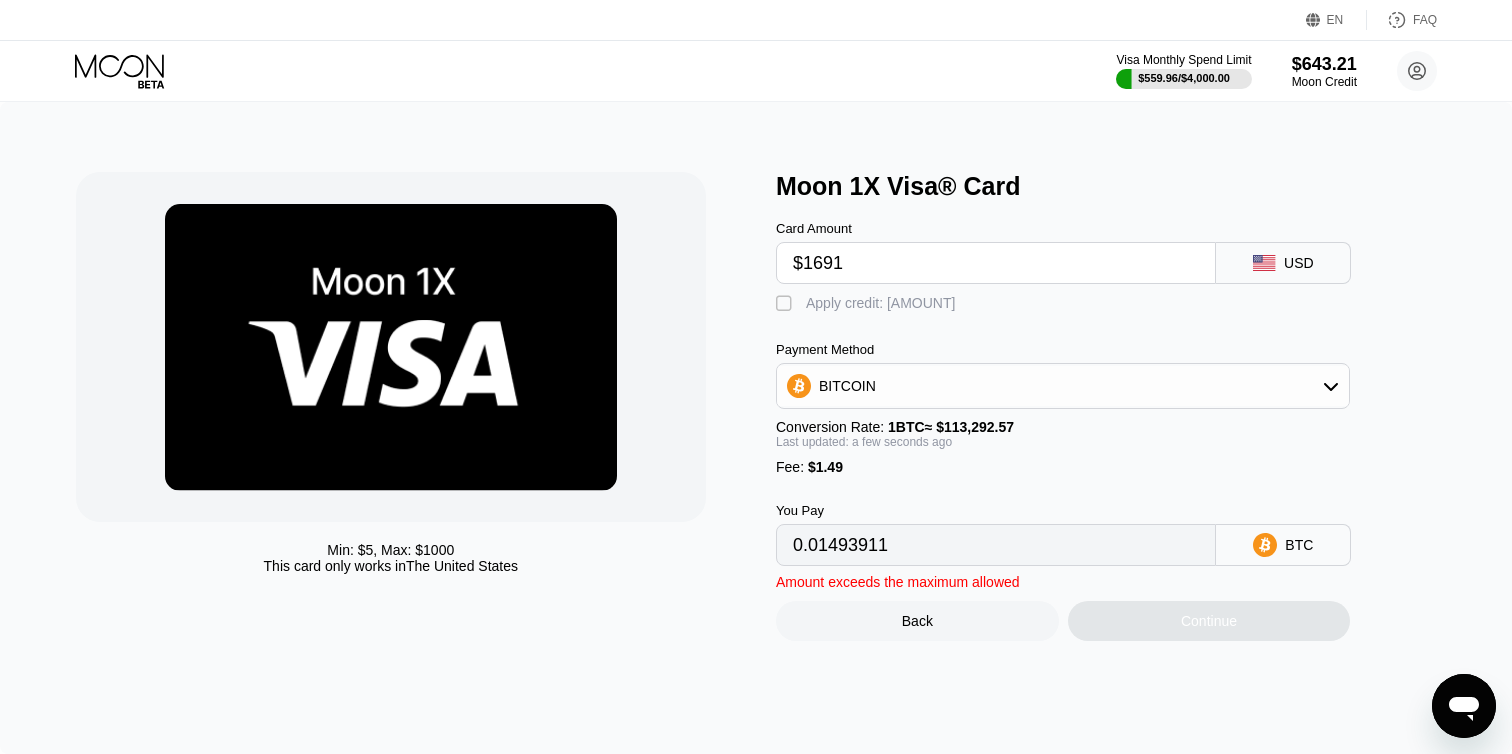type on "$169" 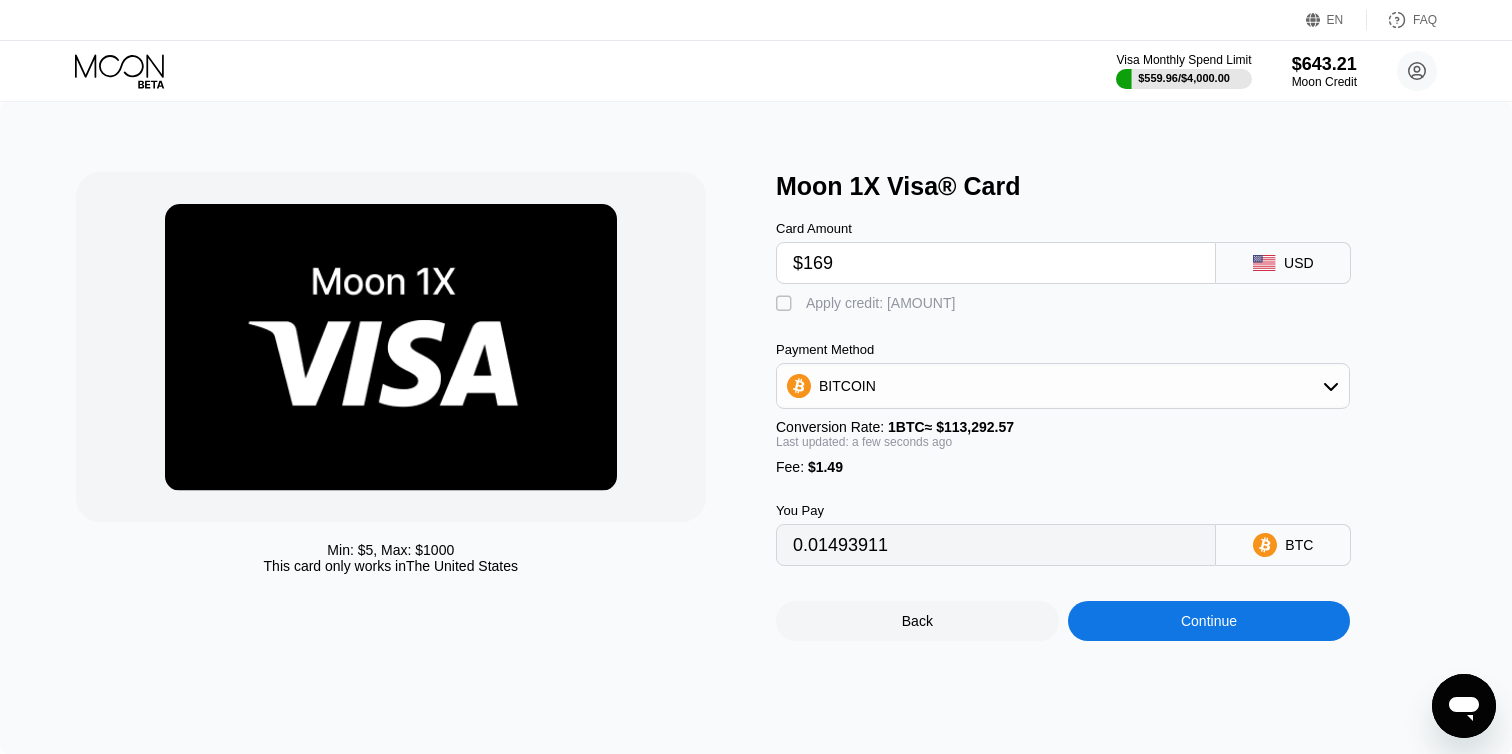 type on "0.00150487" 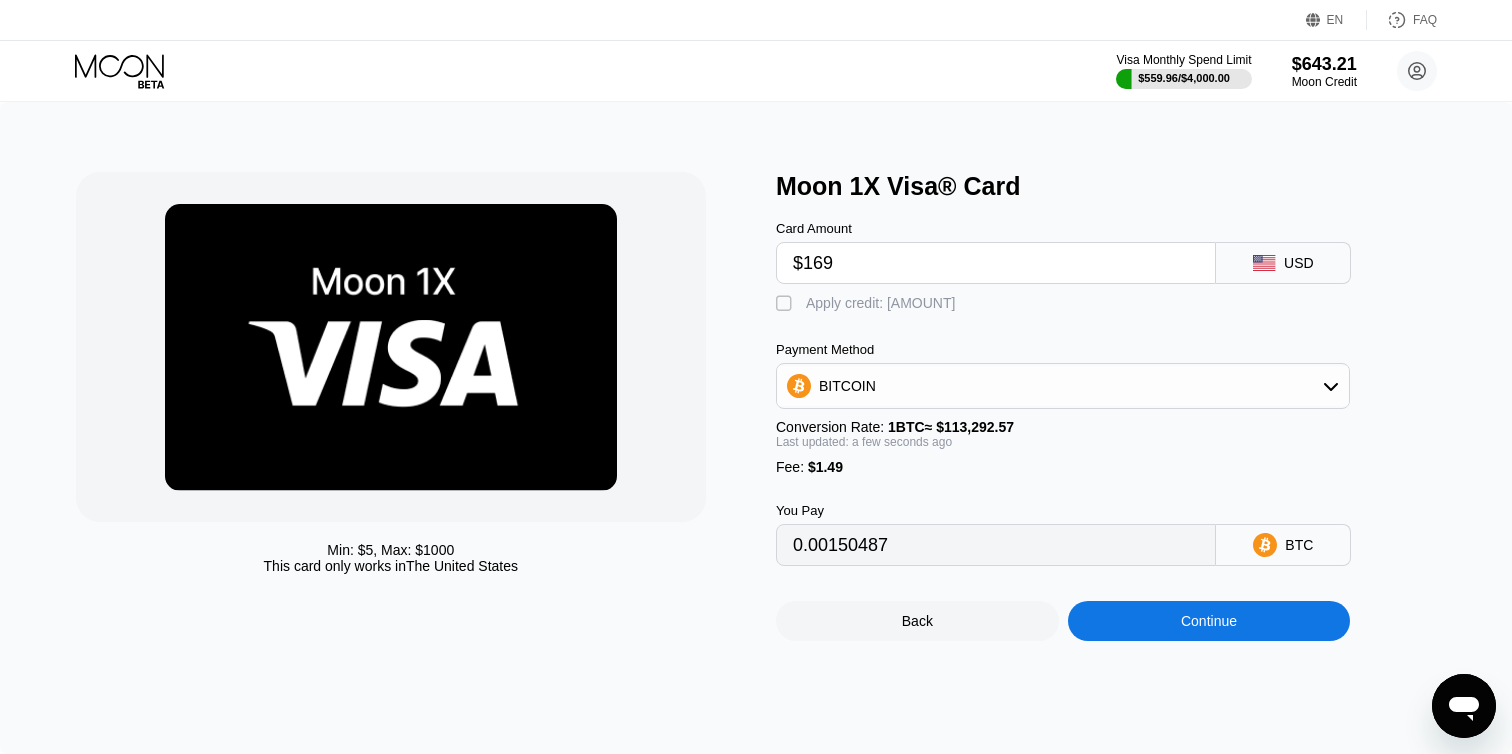 type on "$16" 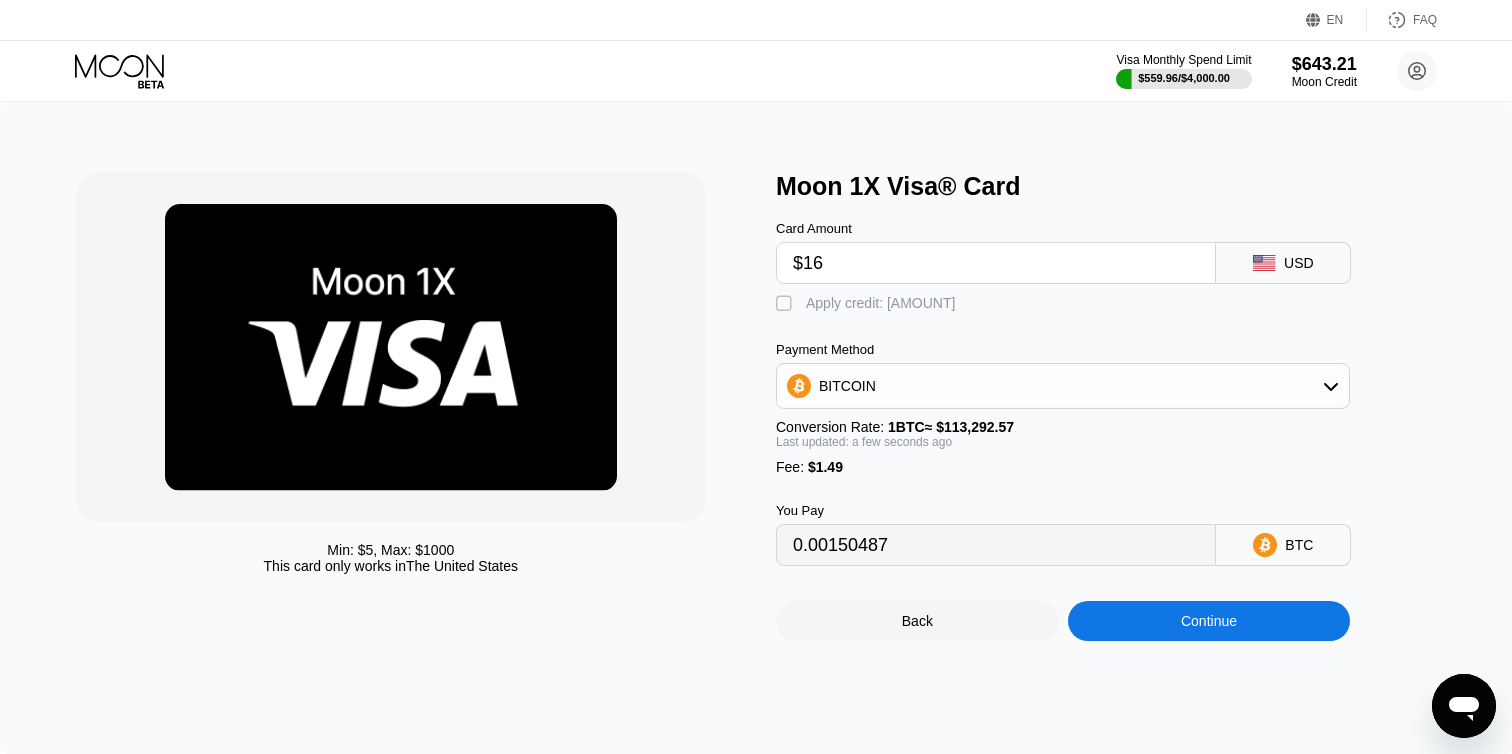 type on "0.00015438" 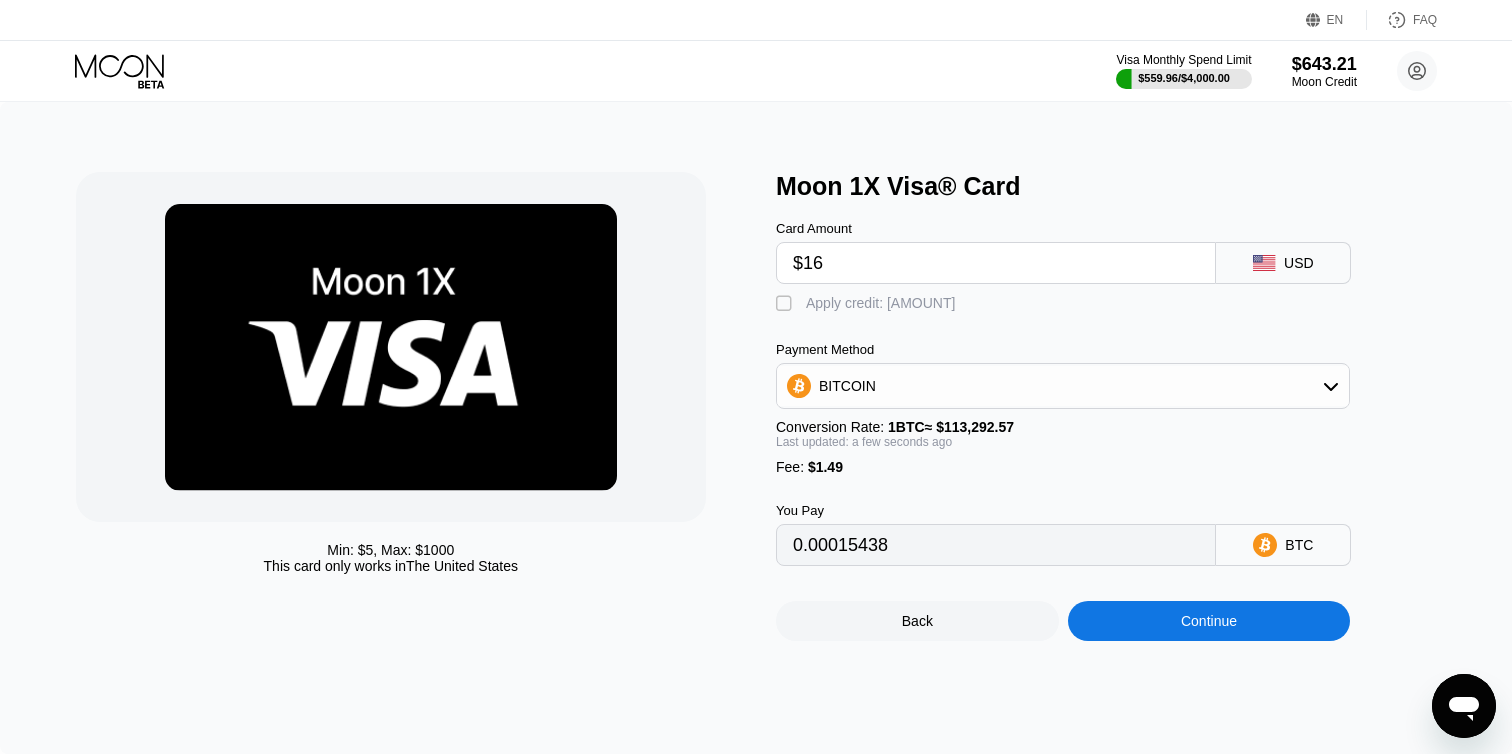 type on "$1" 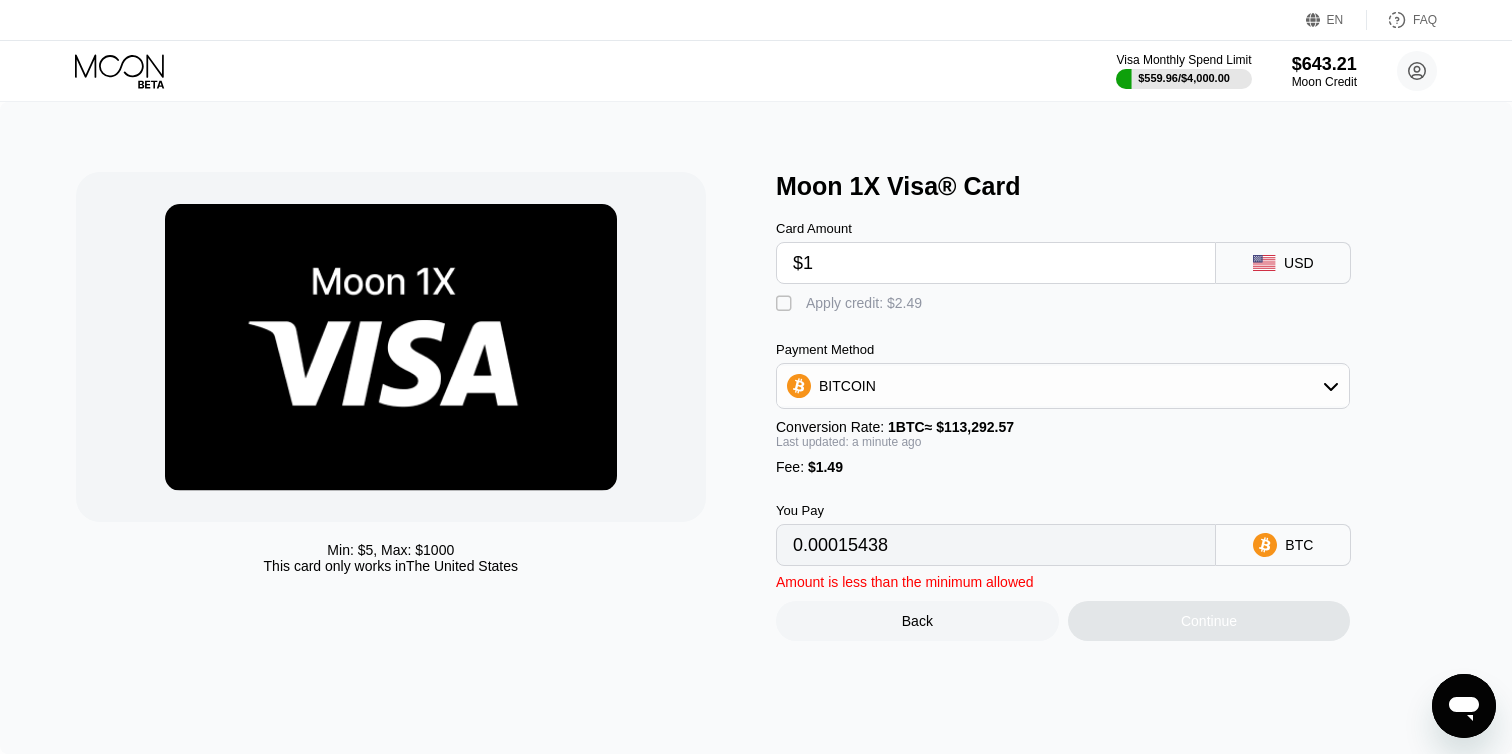 type on "0.00002198" 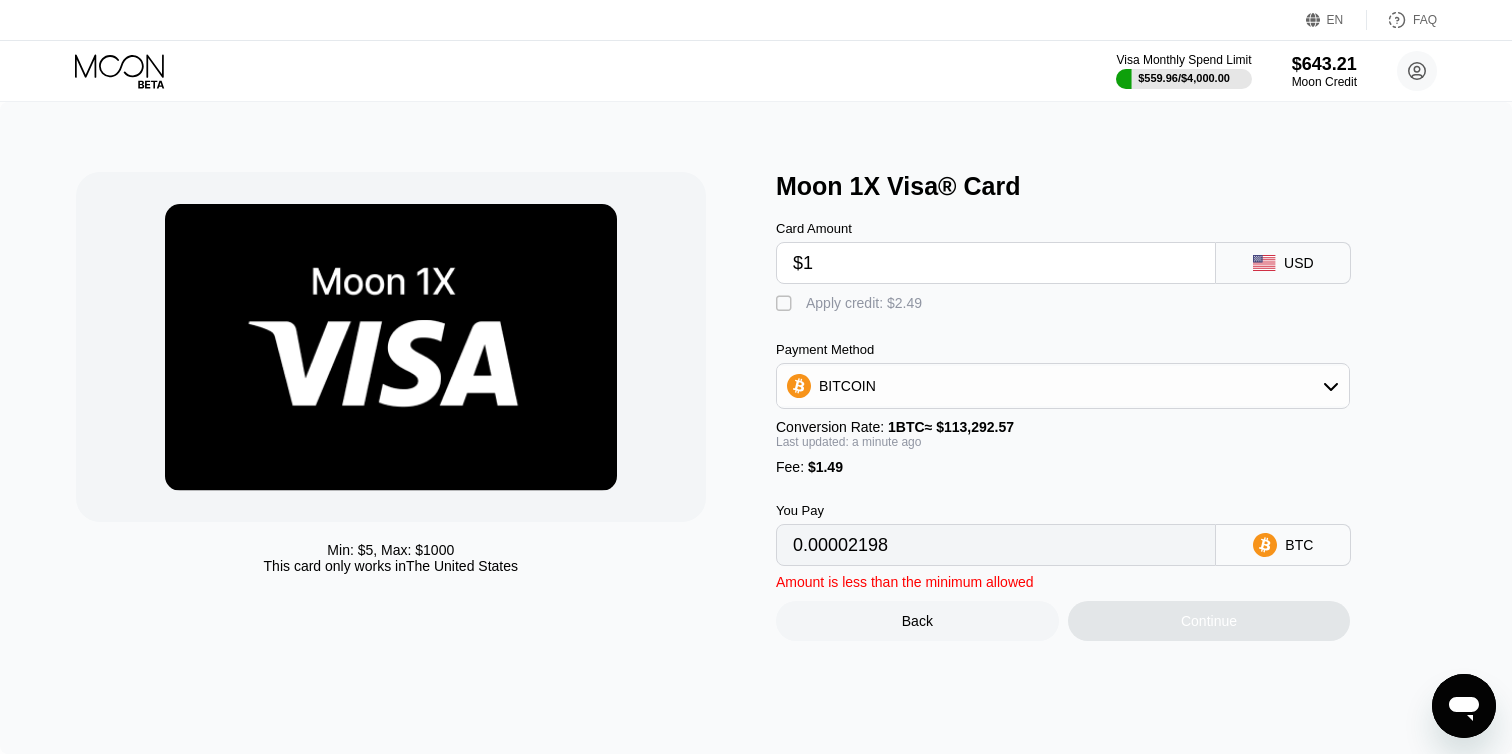 type on "$17" 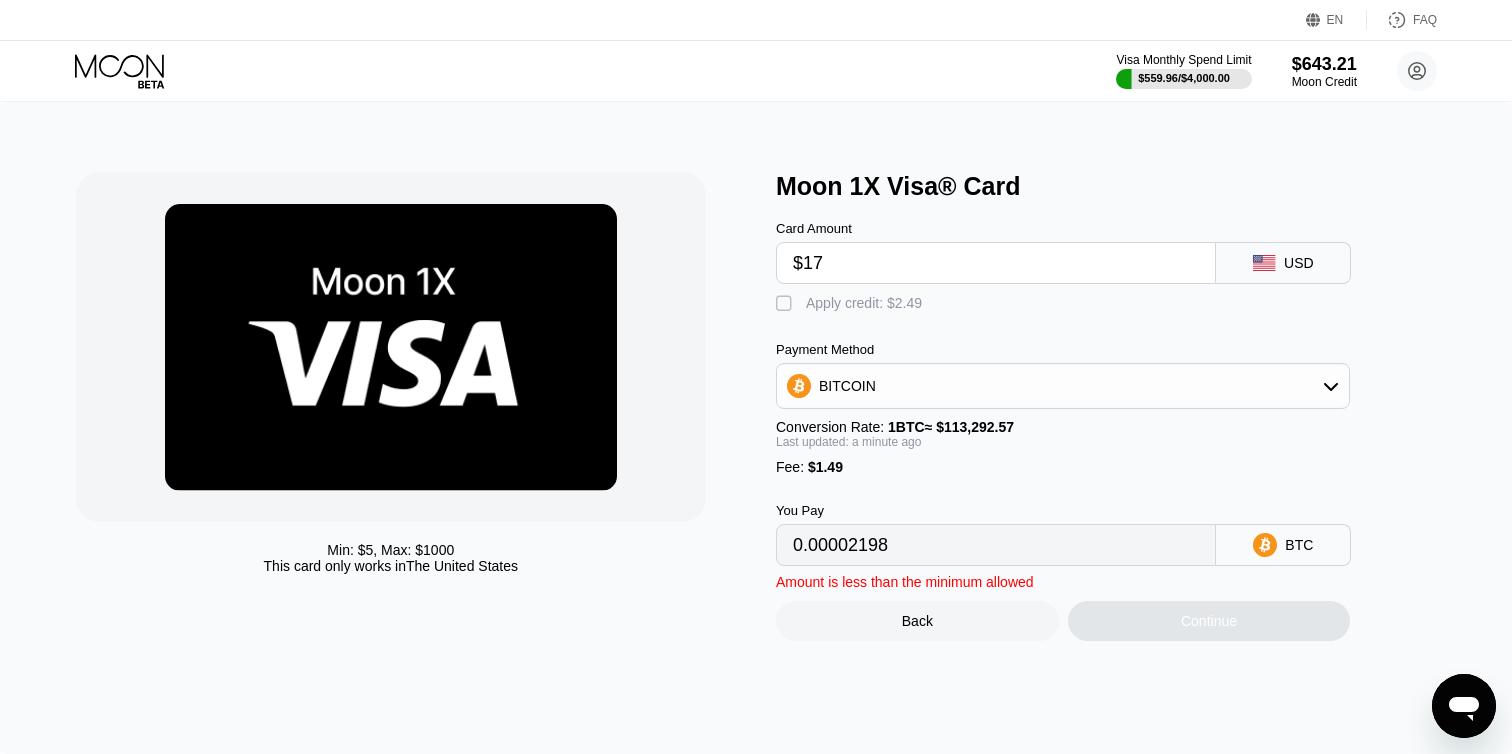 type on "0.00016321" 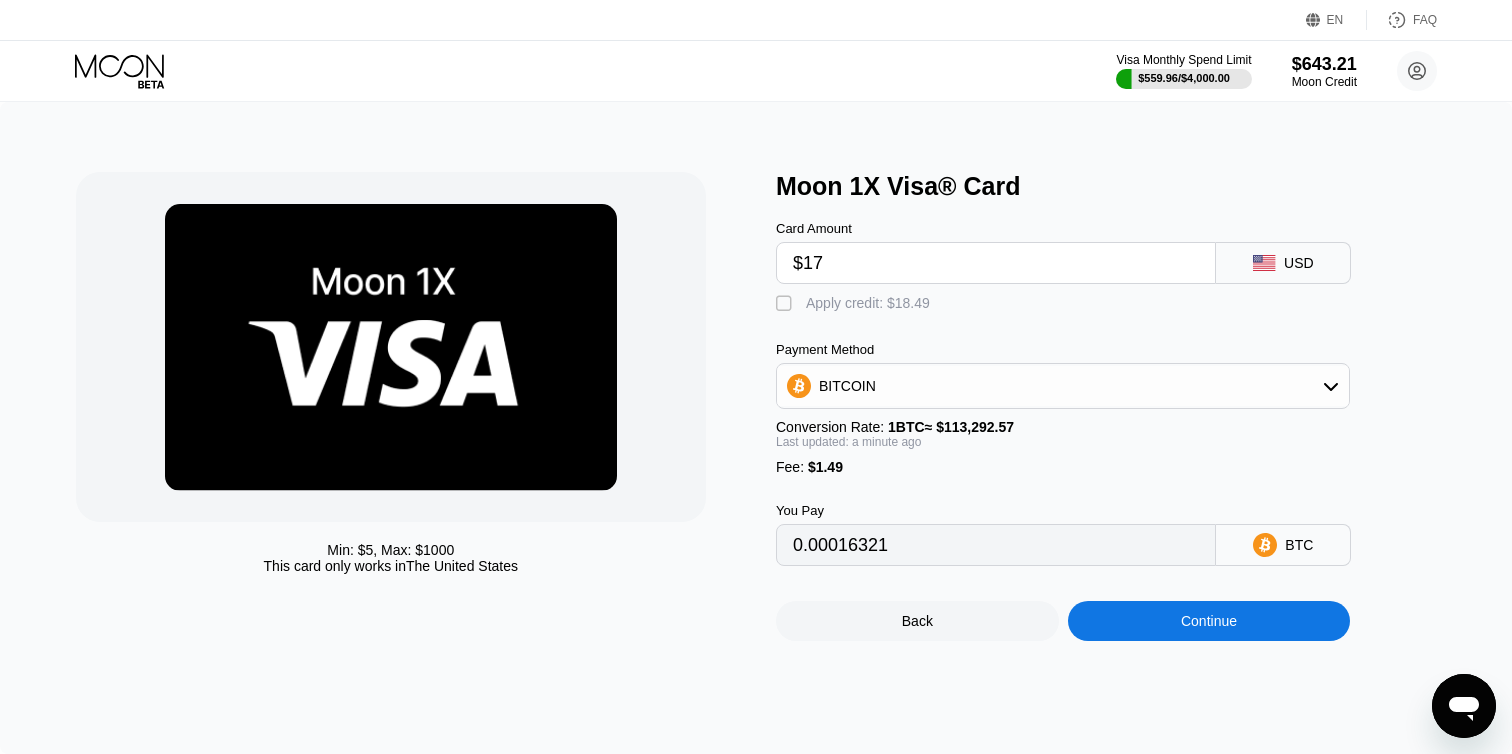 type on "$170" 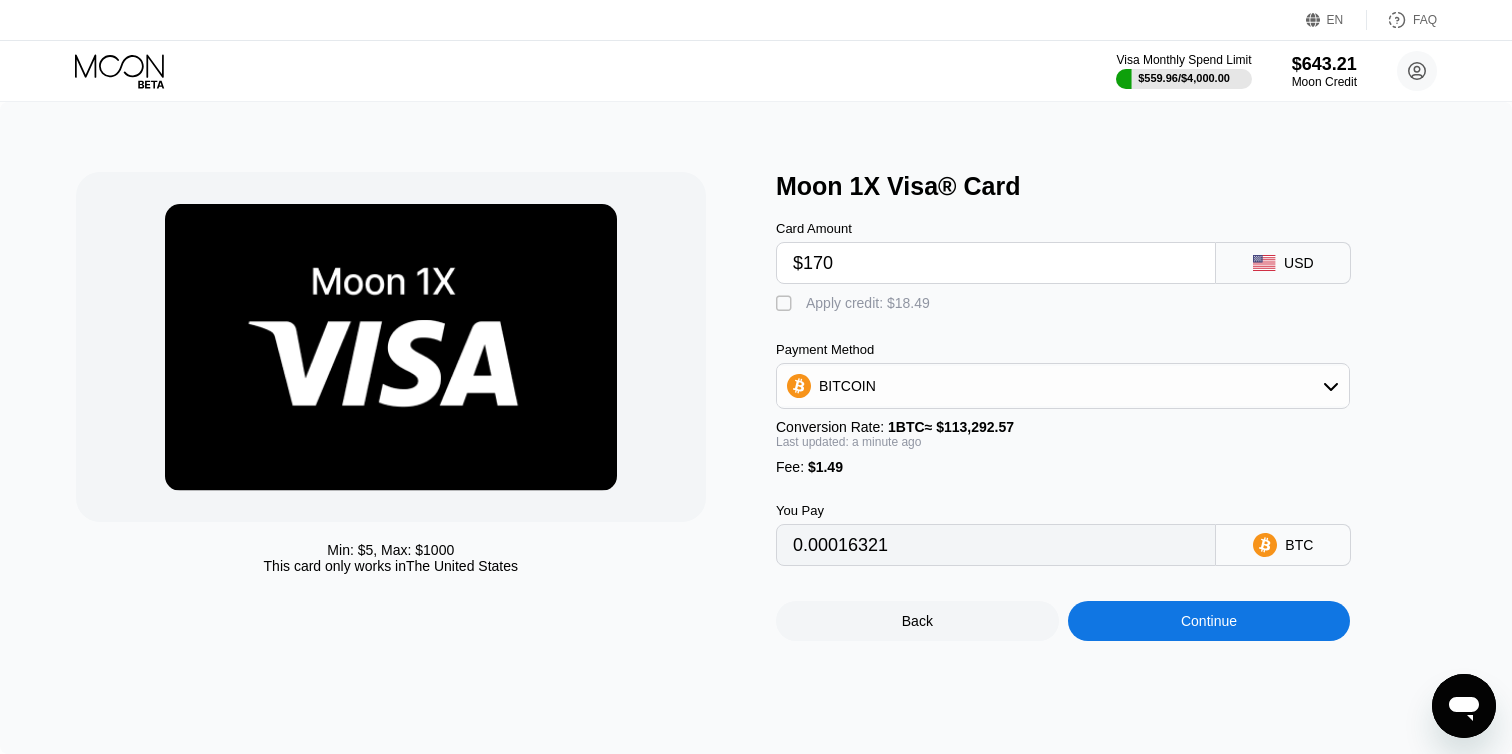 type on "0.00151370" 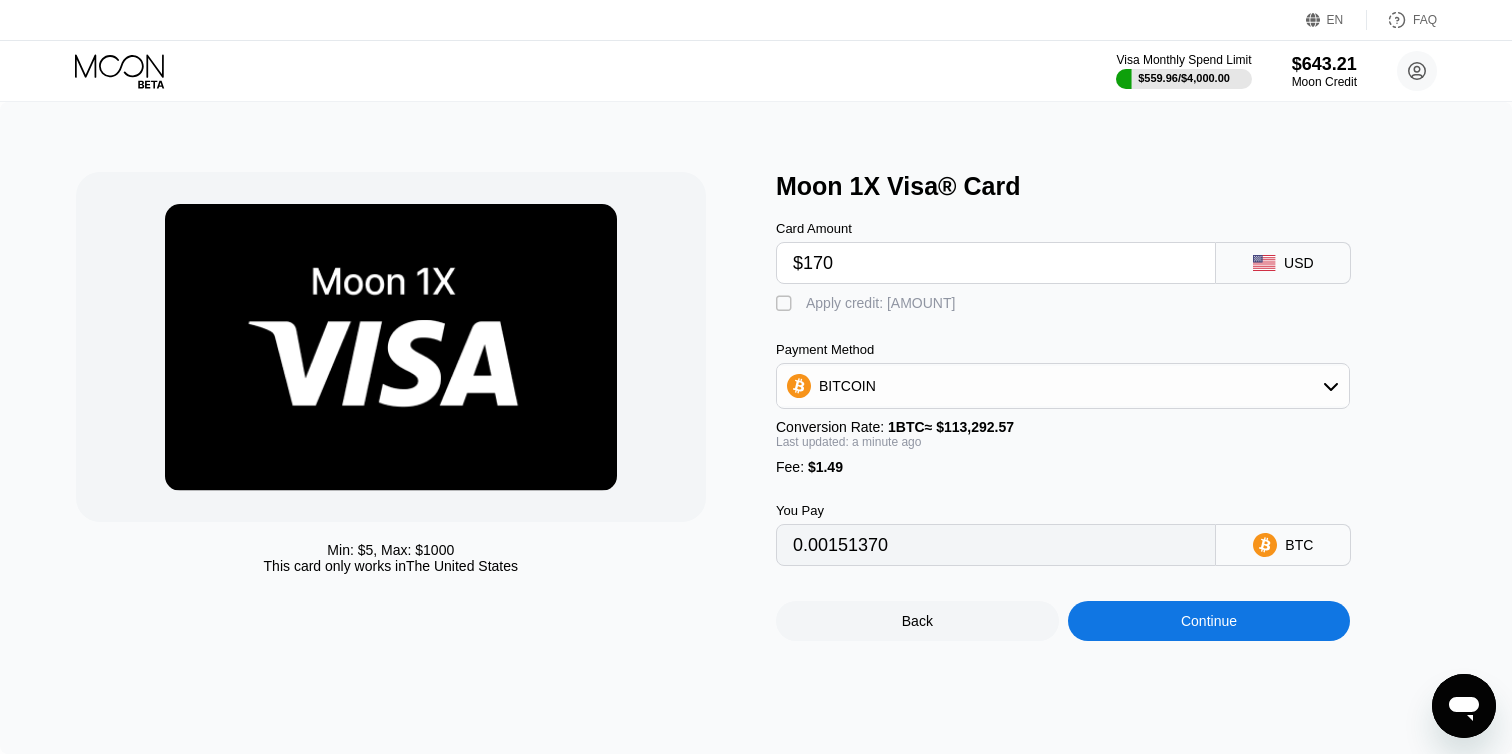 type on "$170" 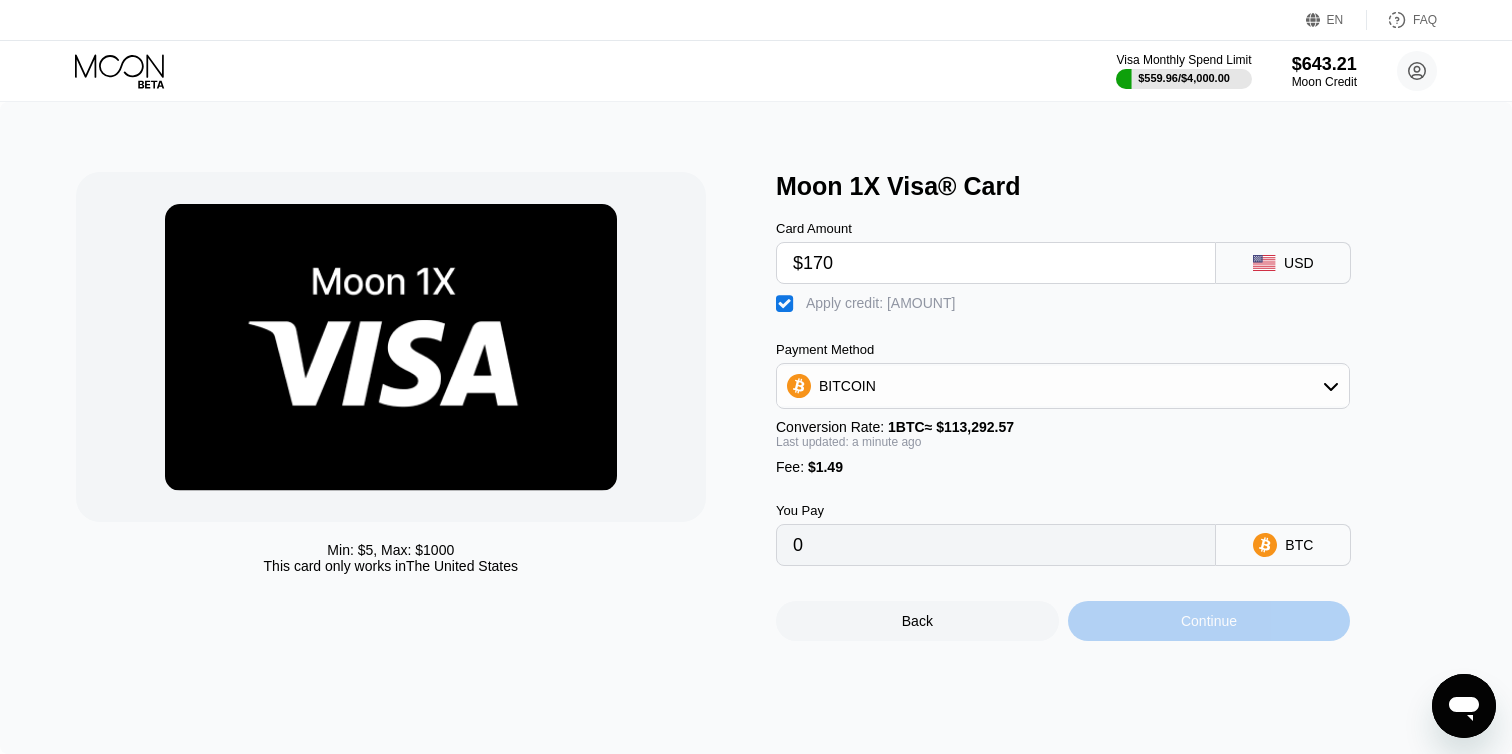 click on "Continue" at bounding box center (1209, 621) 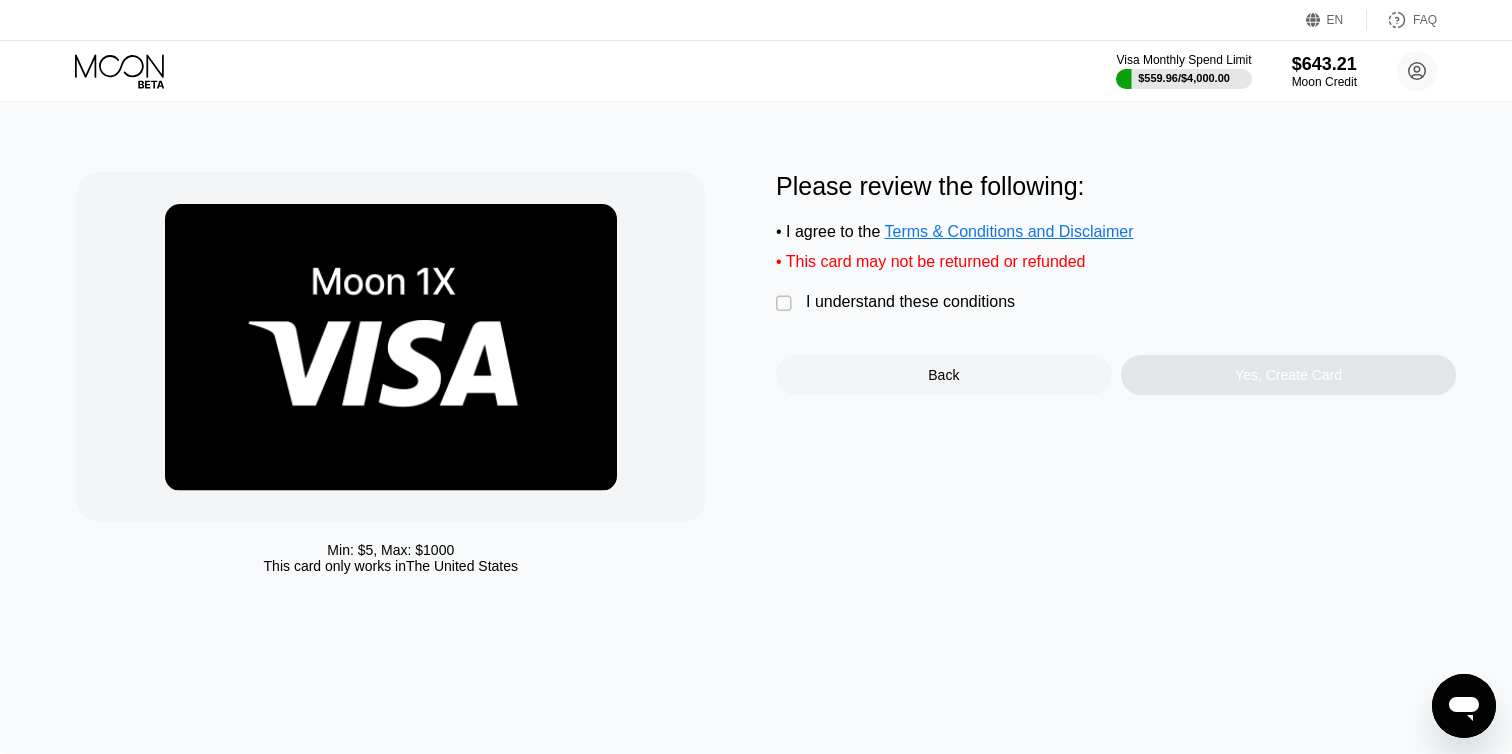 click on "I understand these conditions" at bounding box center (910, 302) 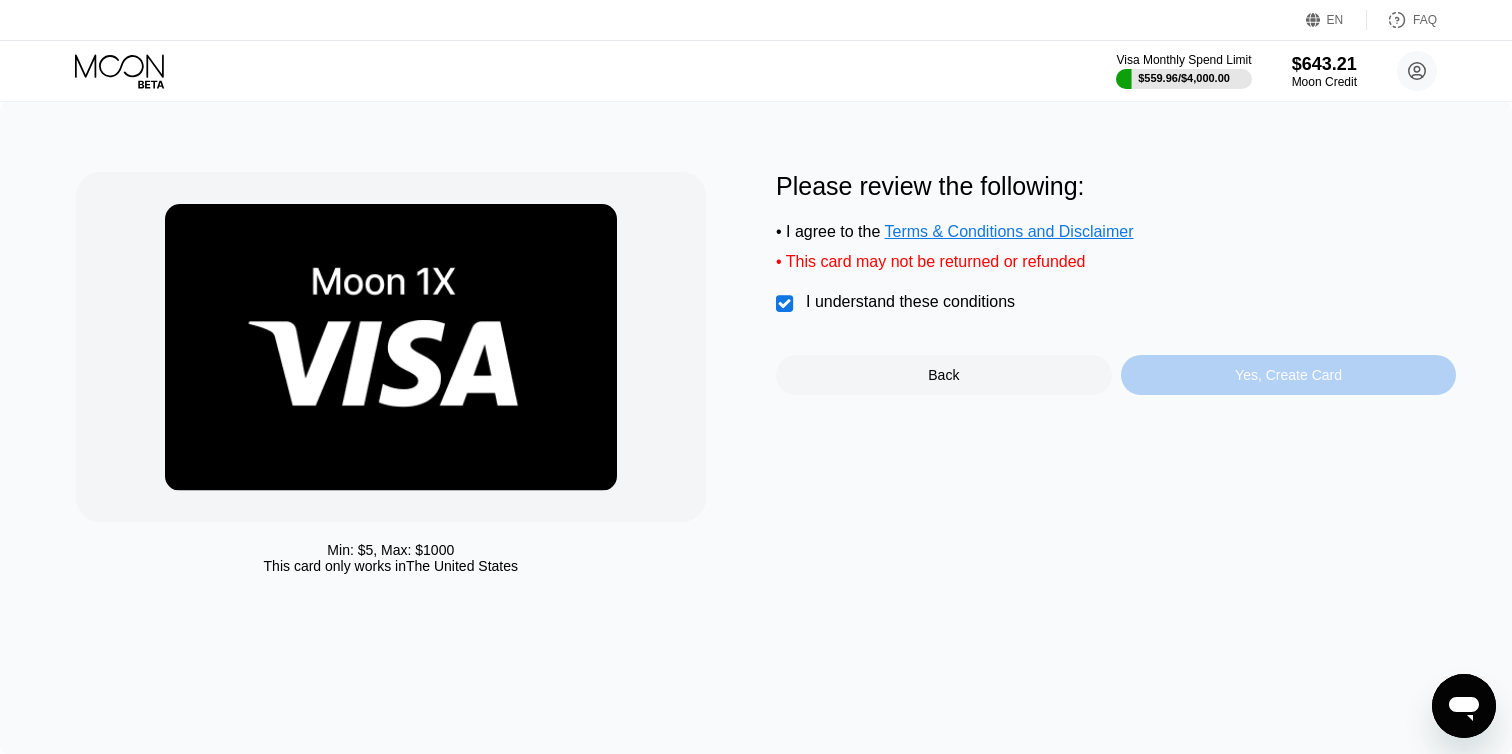 click on "Yes, Create Card" at bounding box center [1289, 375] 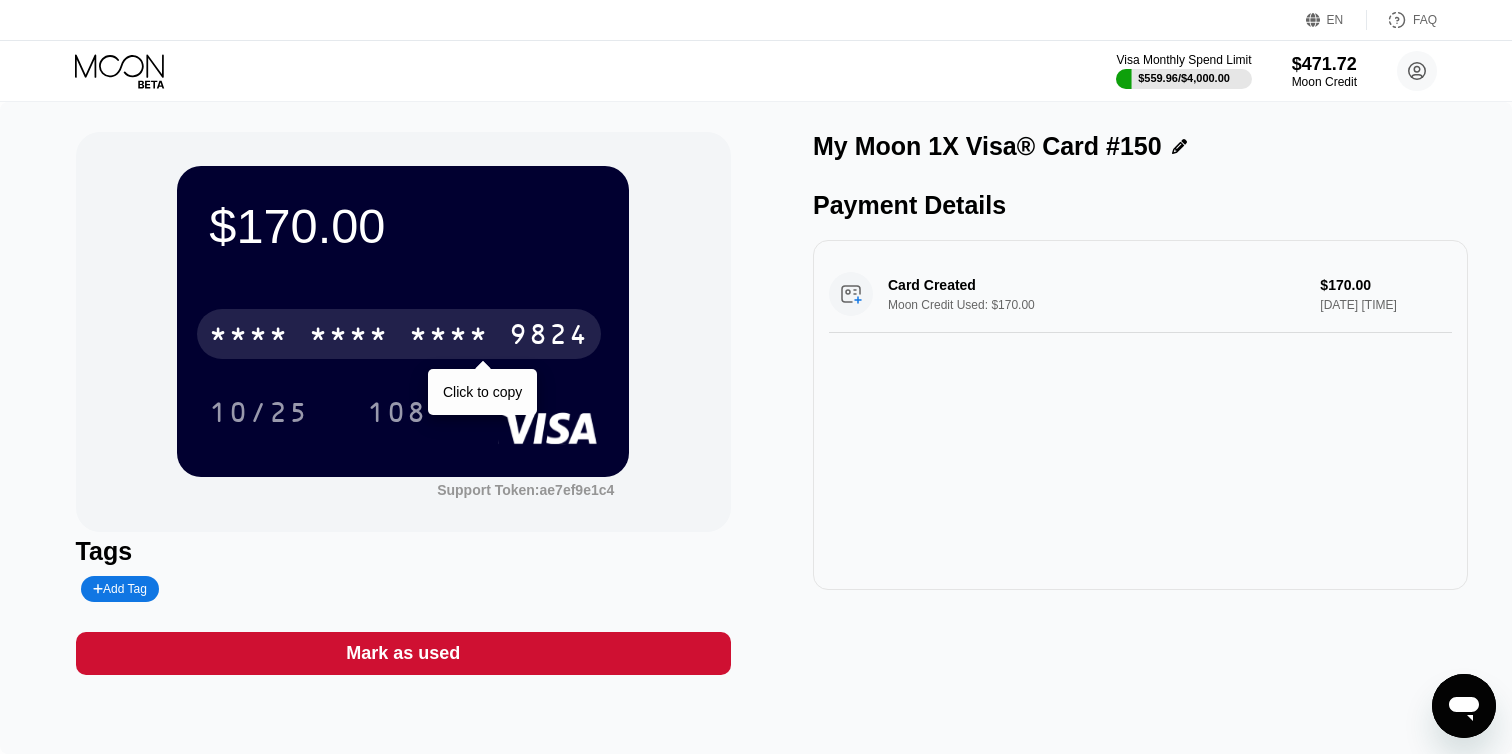 click on "9824" at bounding box center [549, 337] 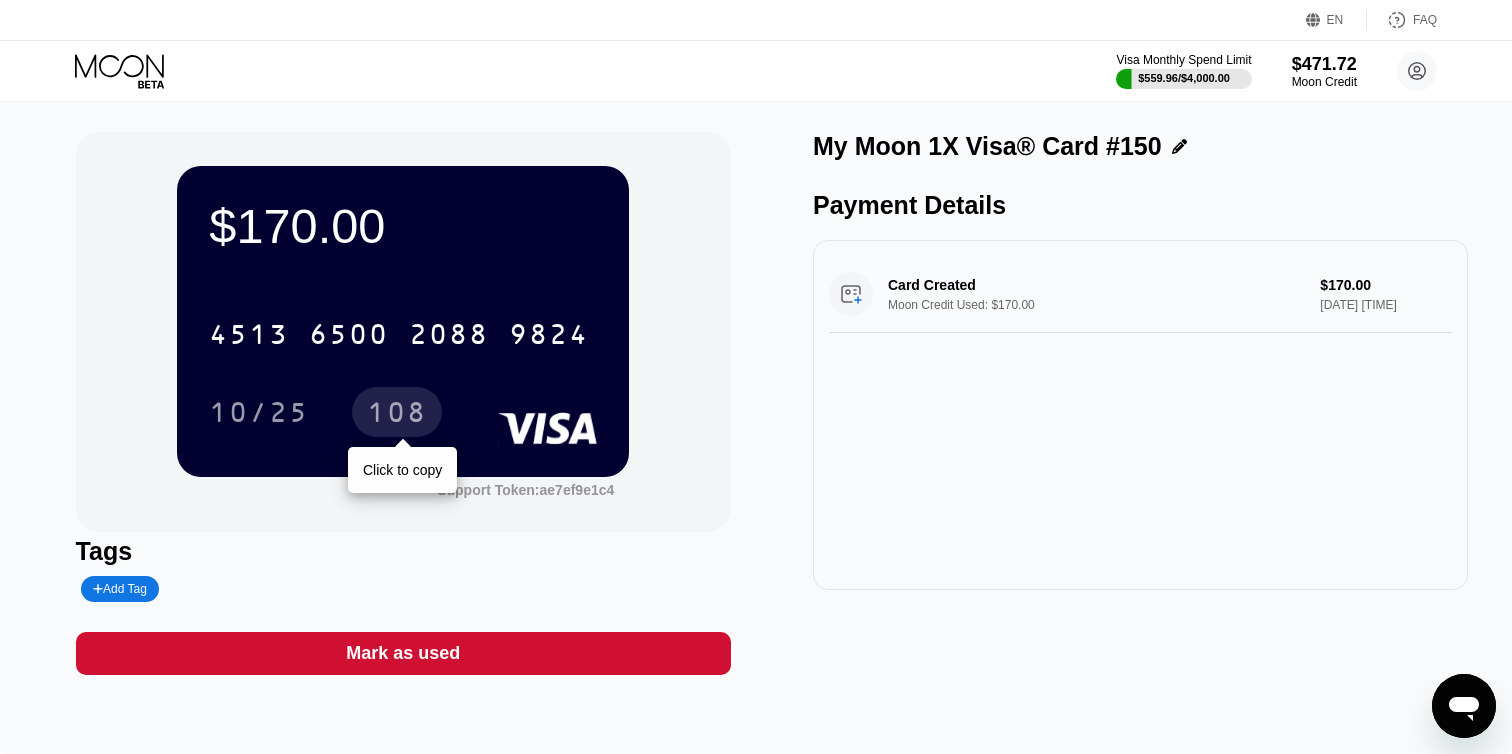 click on "108" at bounding box center (397, 415) 